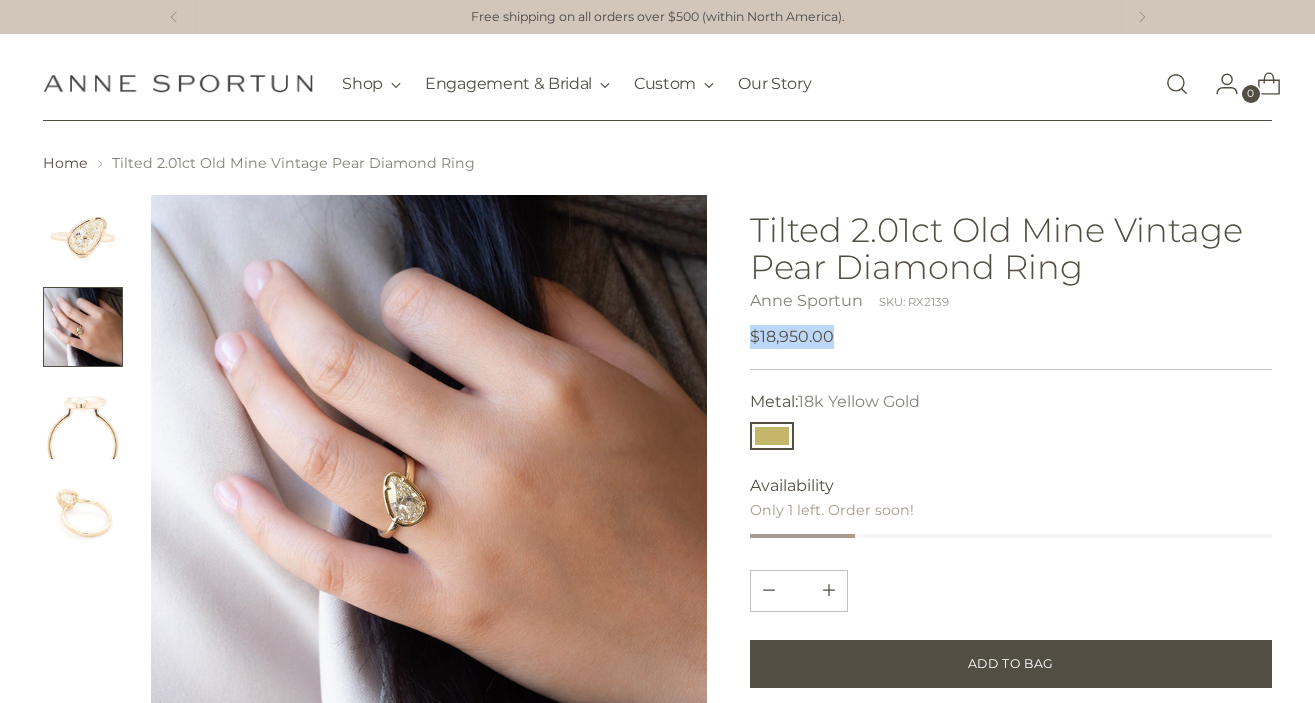 scroll, scrollTop: 15, scrollLeft: 0, axis: vertical 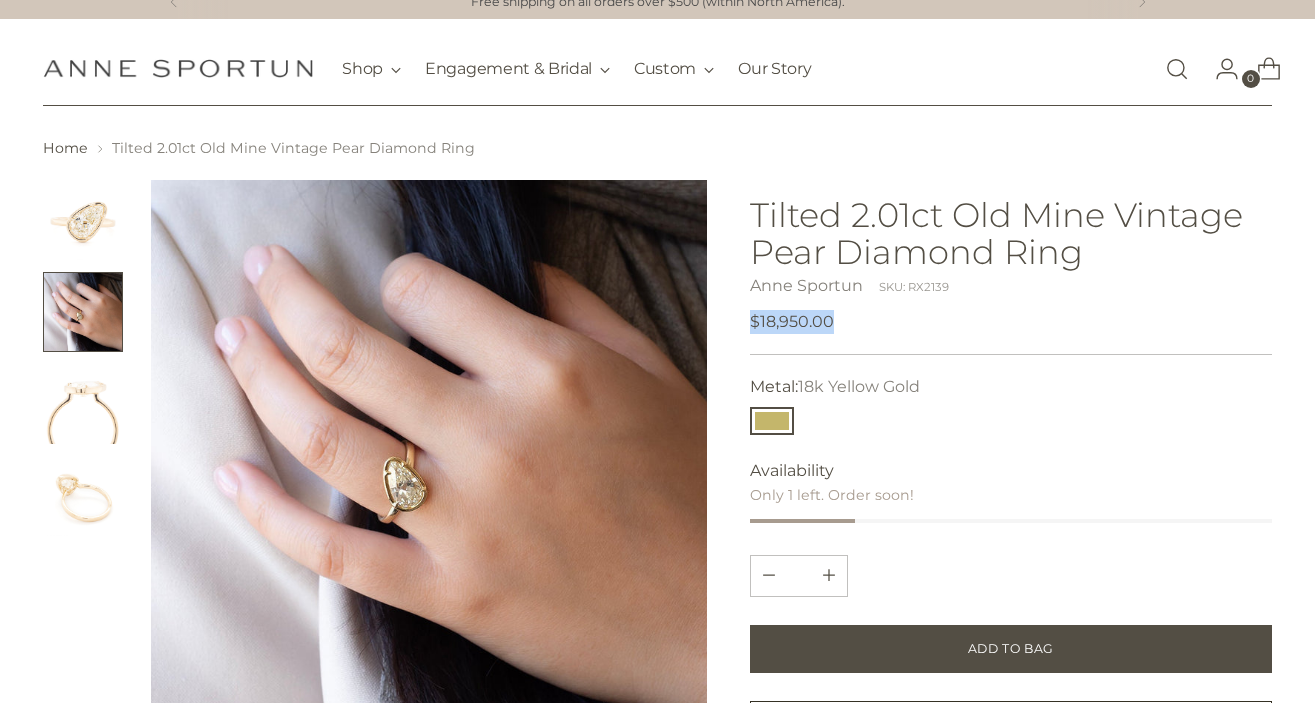 click on "Tilted 2.01ct Old Mine Vintage Pear Diamond Ring Anne Sportun SKU: RX2139
Regular price
$18,950.00
Unit price
/ per" at bounding box center [1010, 275] 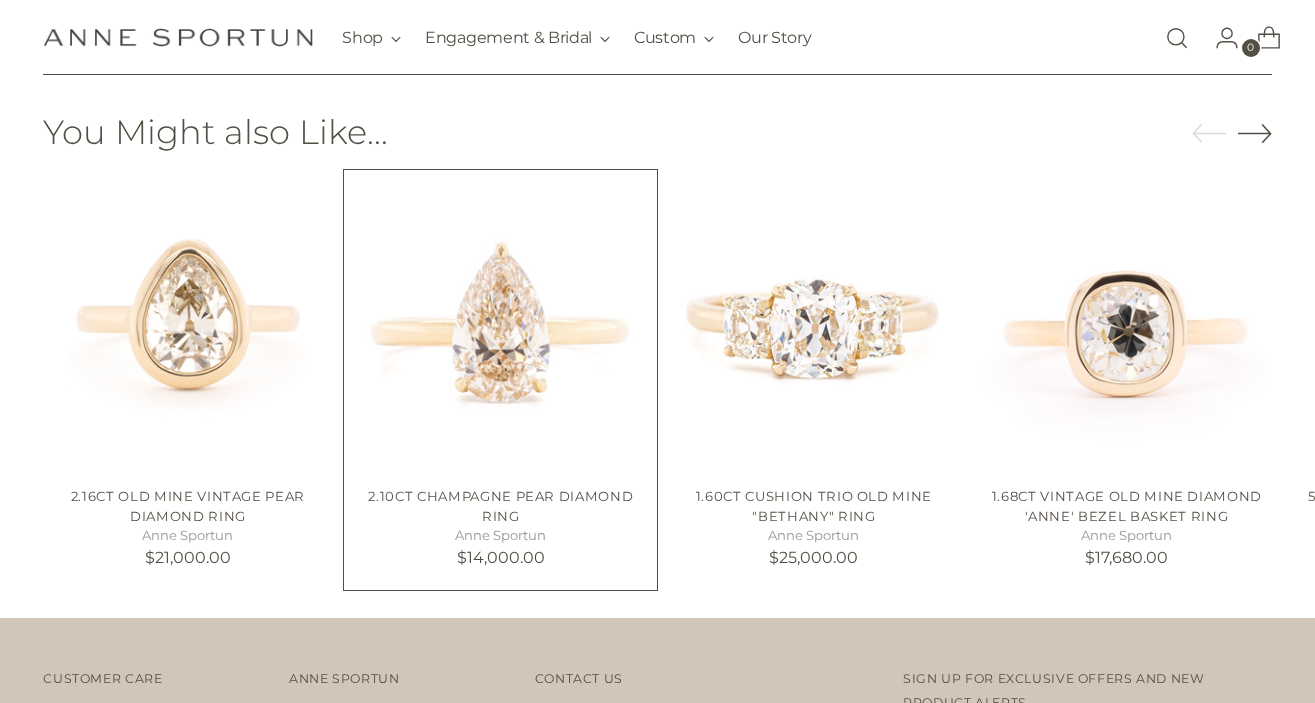 scroll, scrollTop: 1112, scrollLeft: 0, axis: vertical 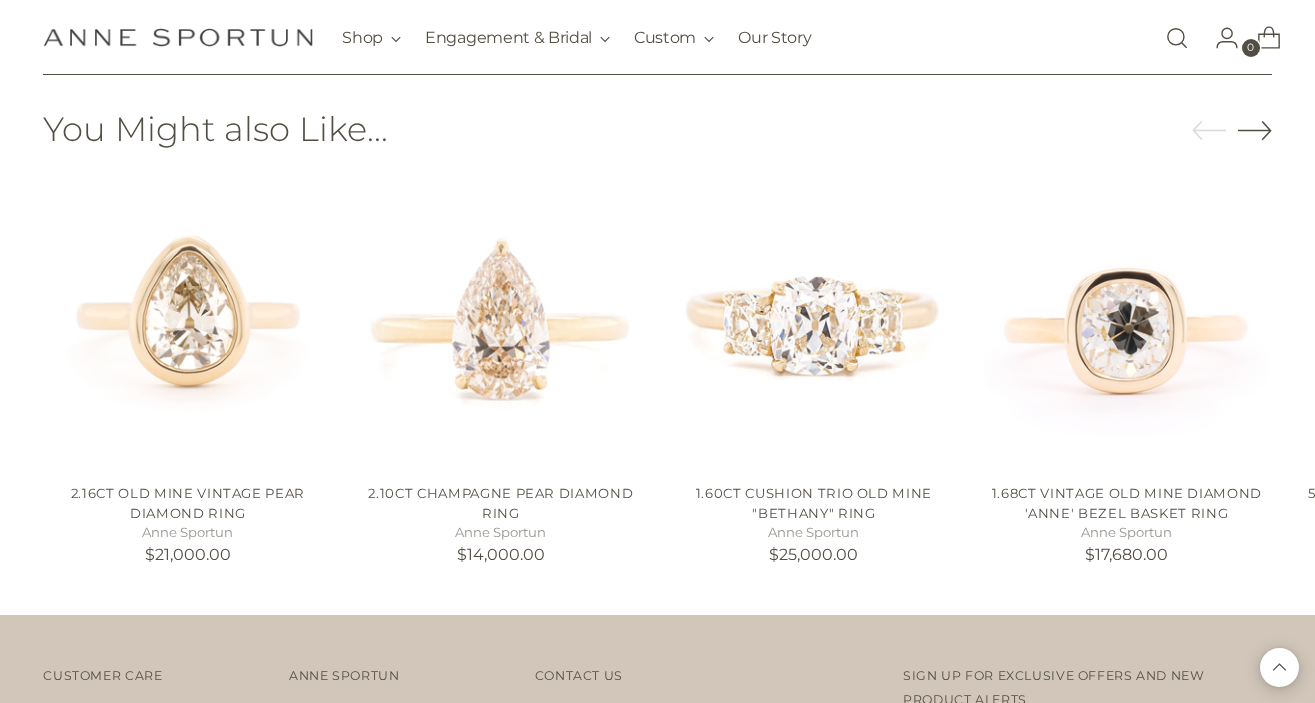 click 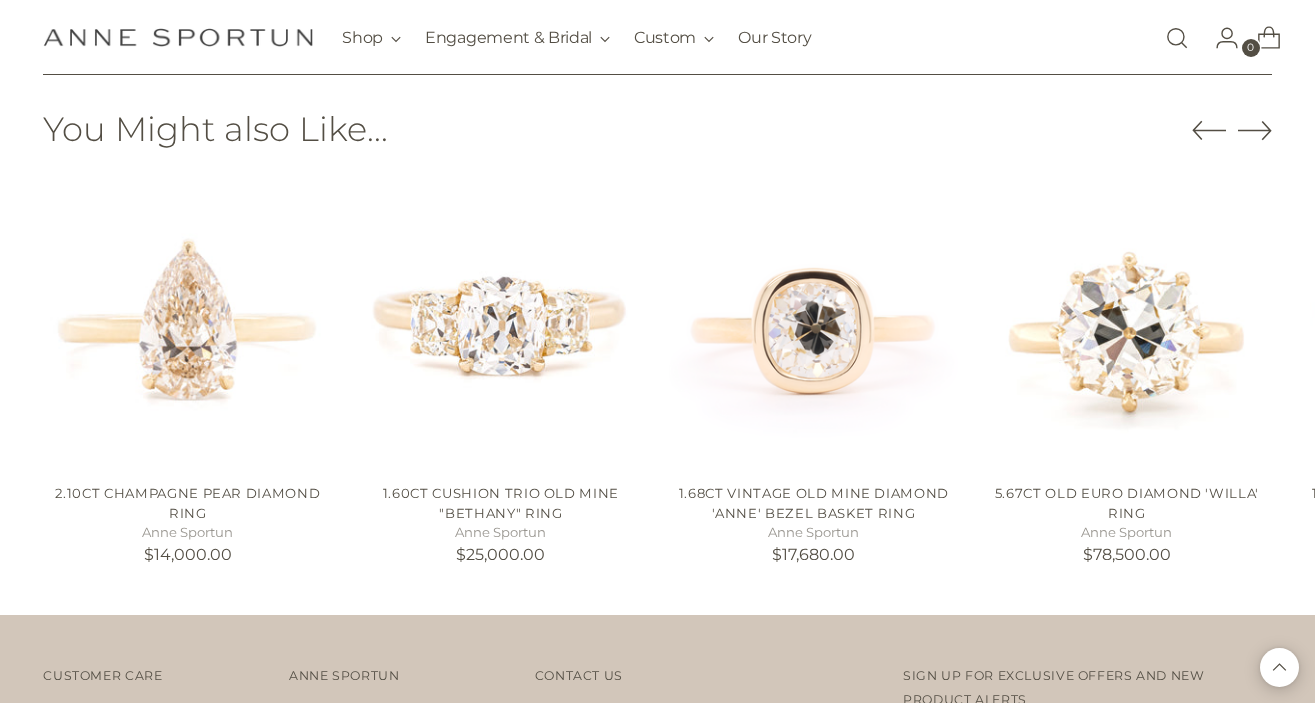 click 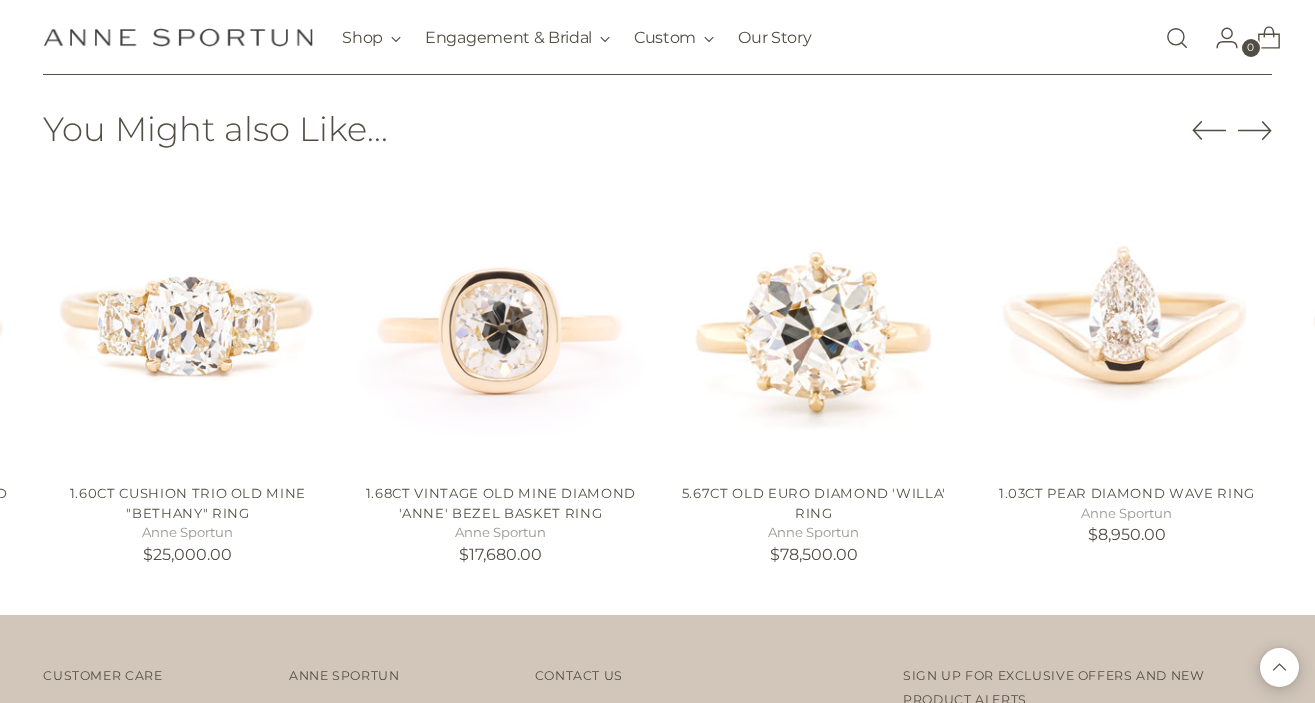 click 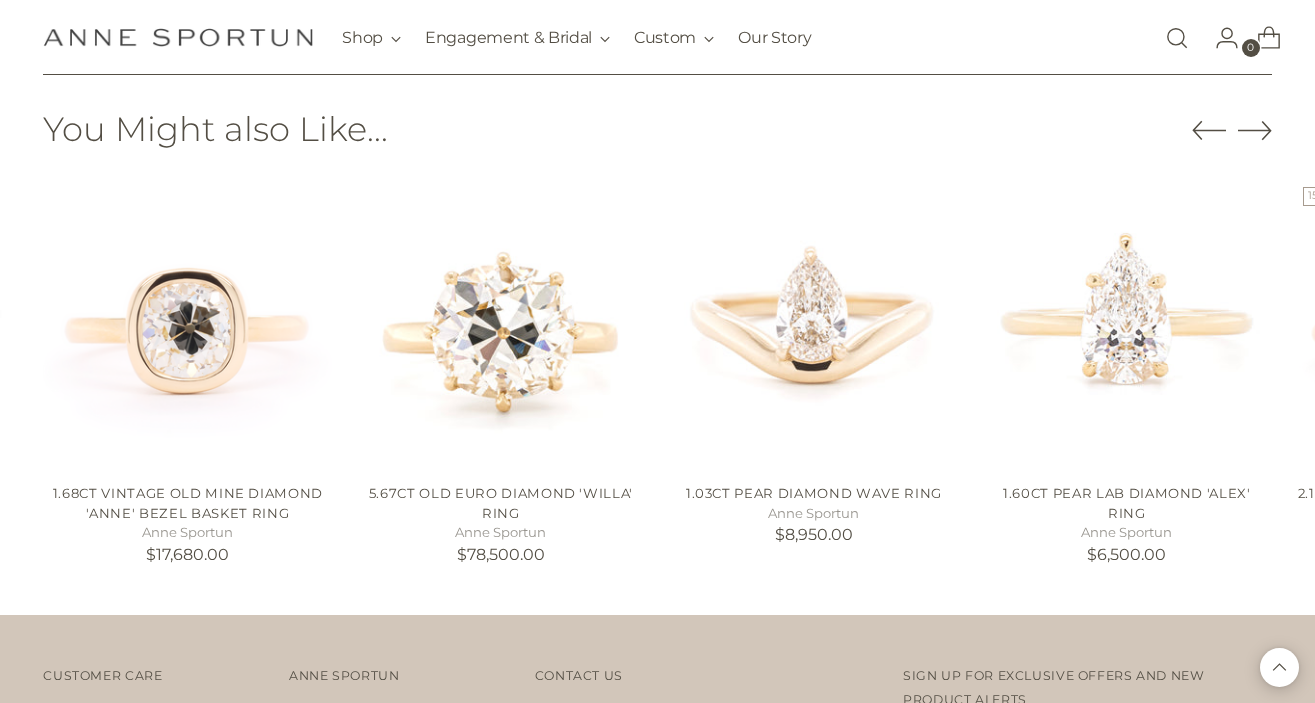 click 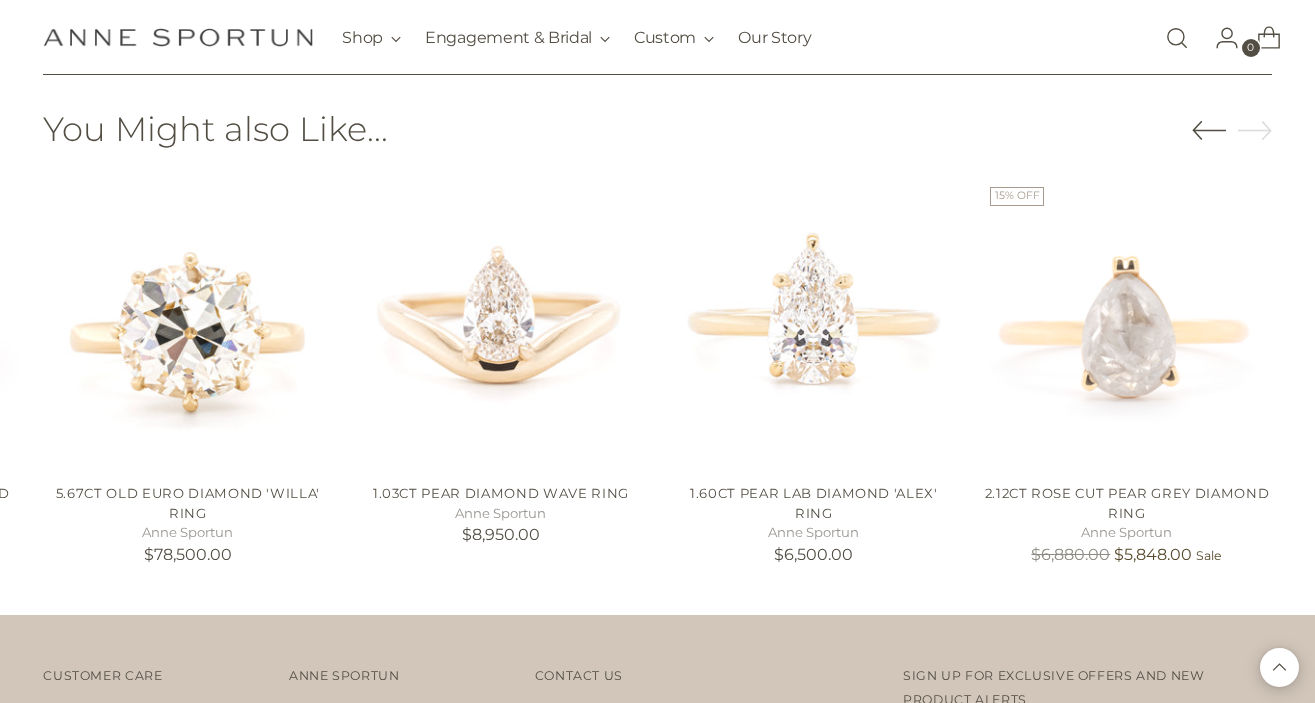 click 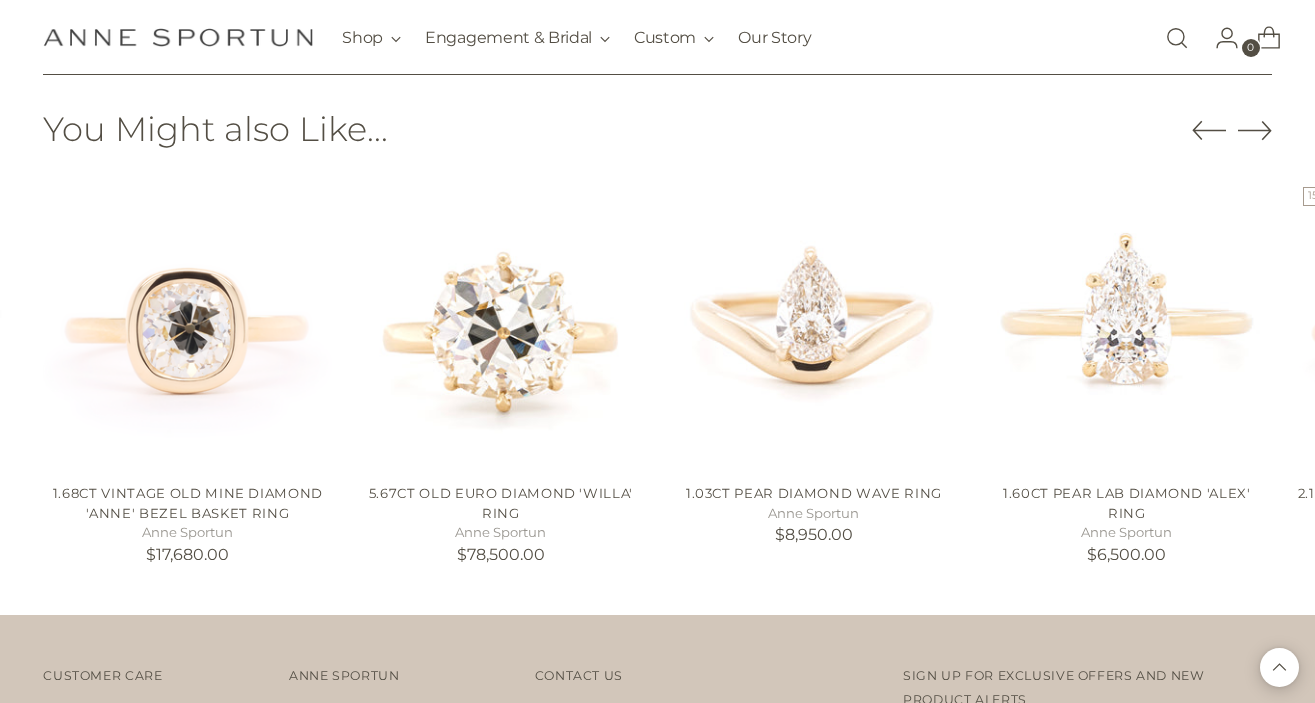 click 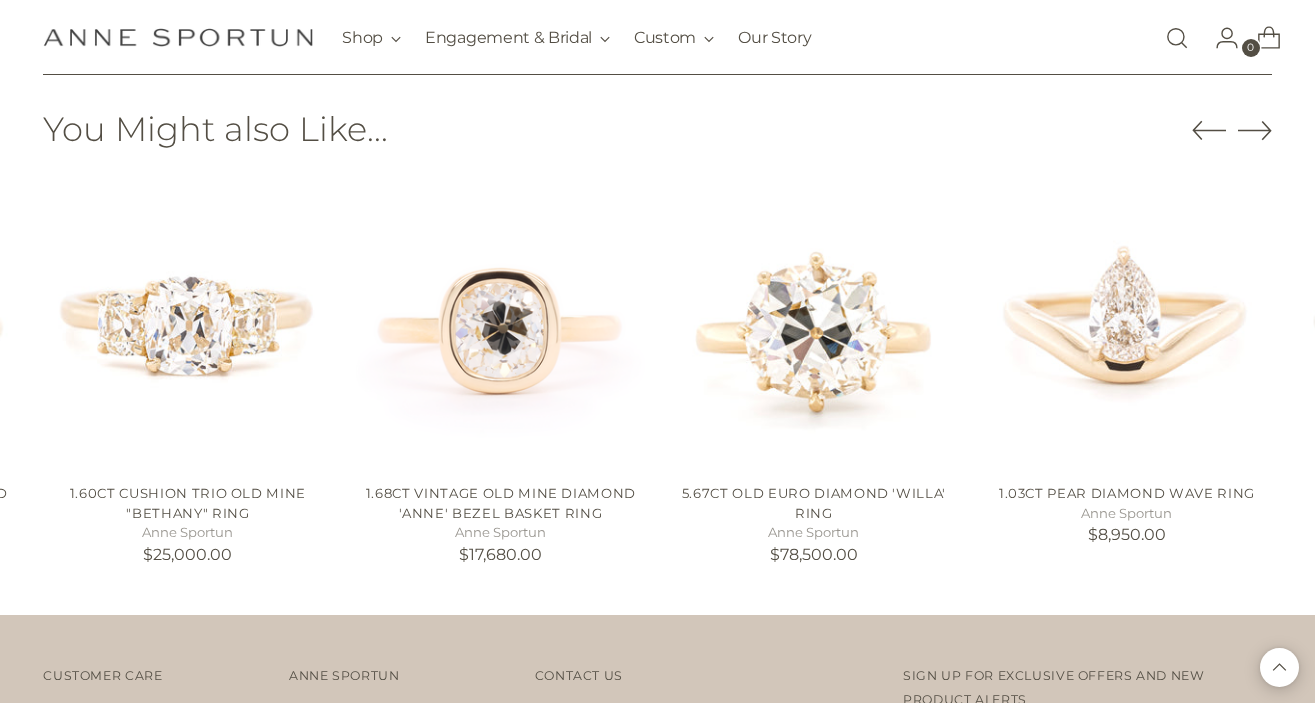 click 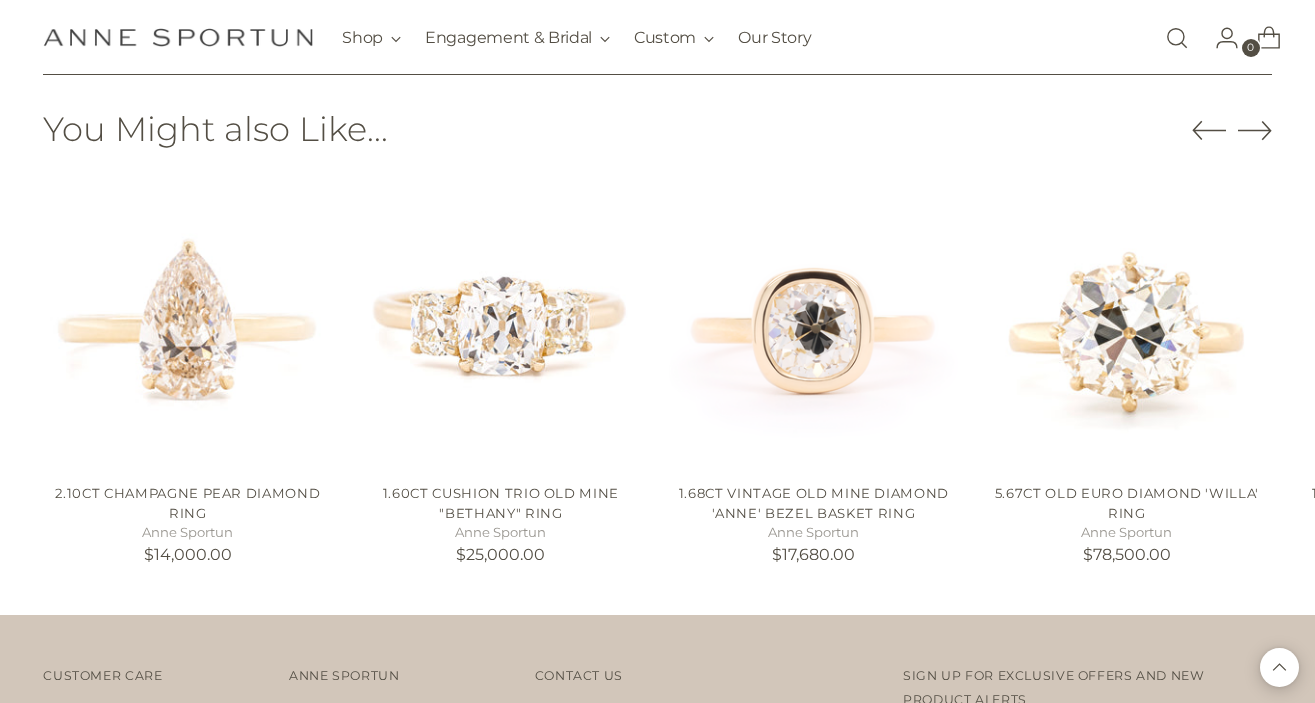 click 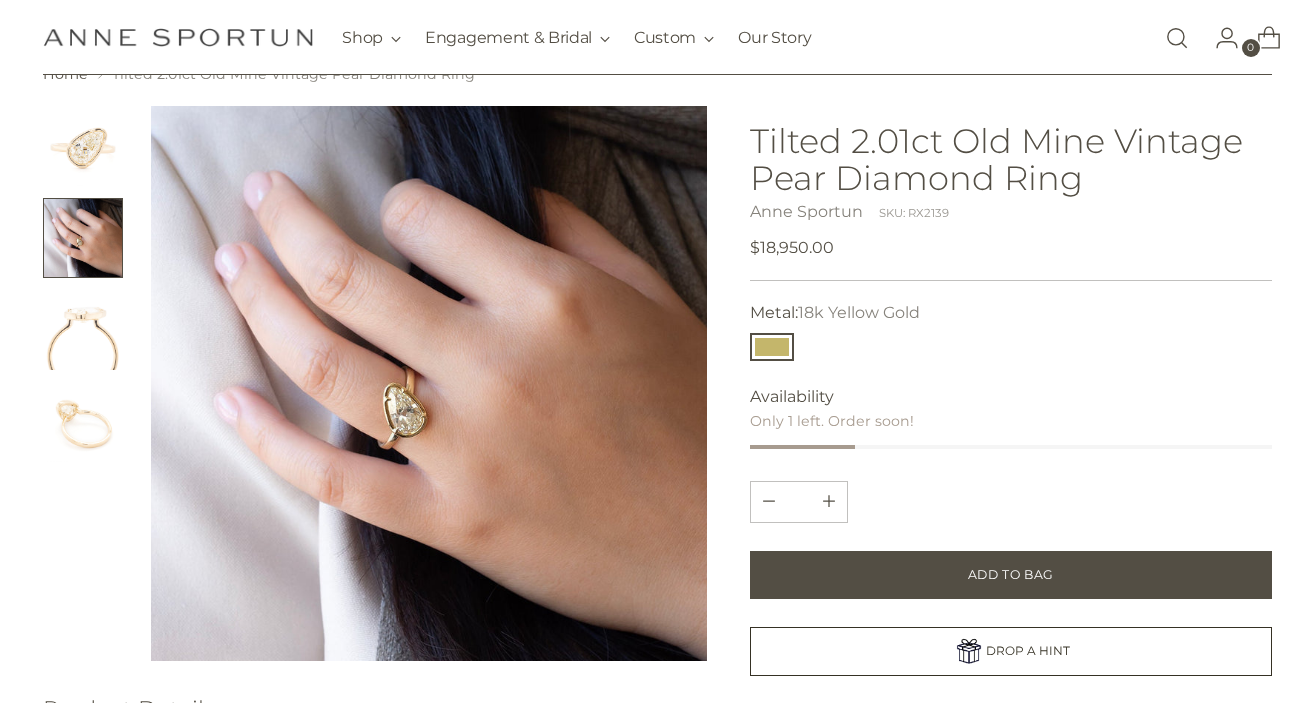scroll, scrollTop: 13, scrollLeft: 0, axis: vertical 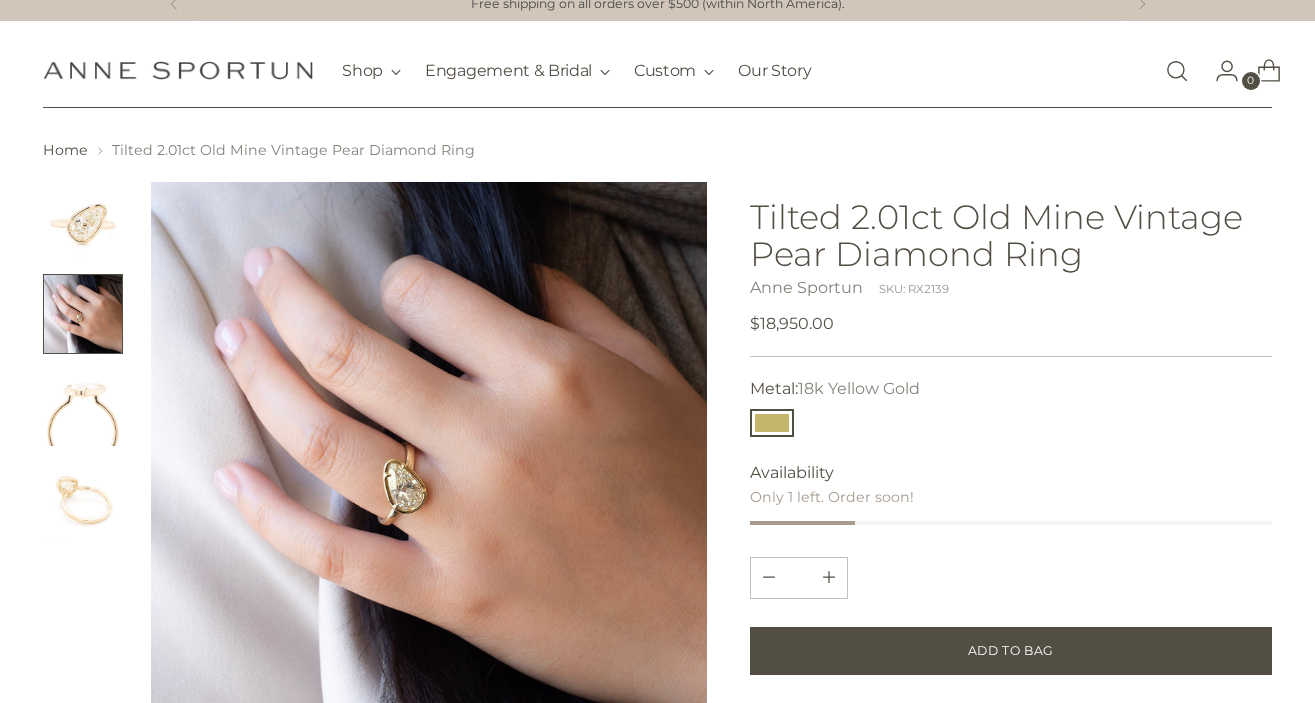 click at bounding box center [83, 222] 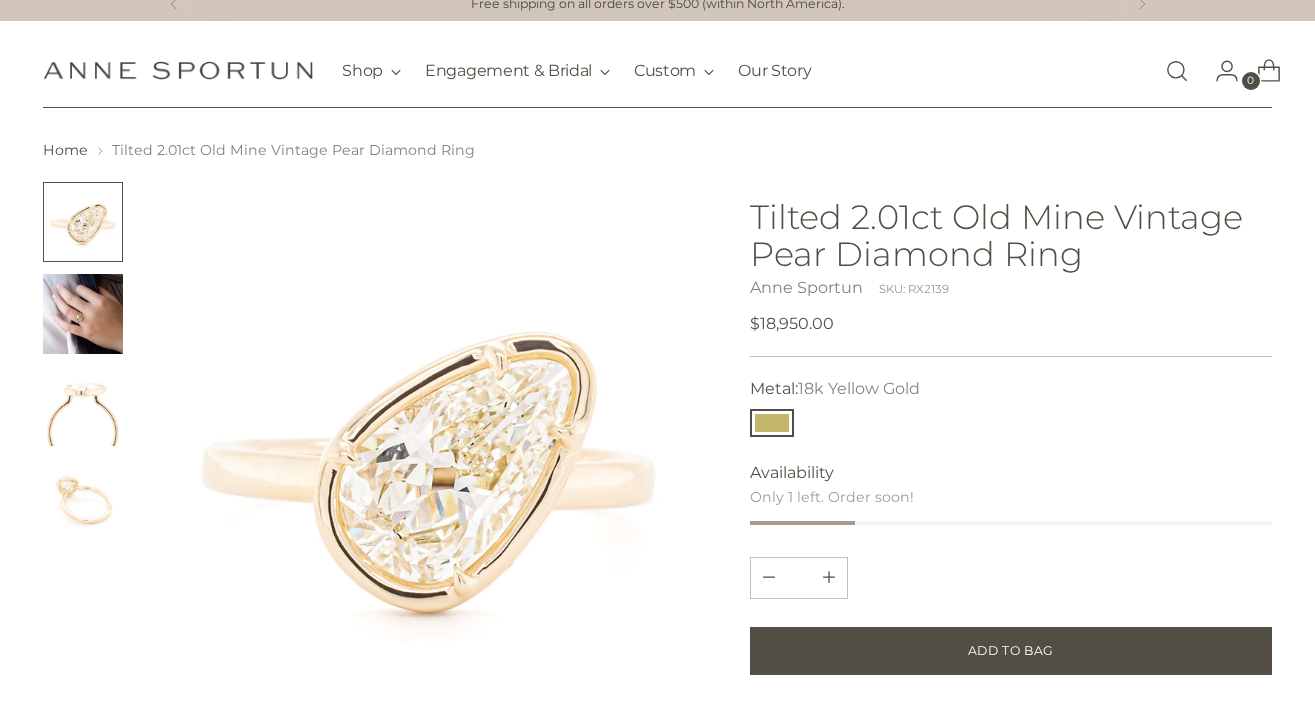 click at bounding box center [83, 314] 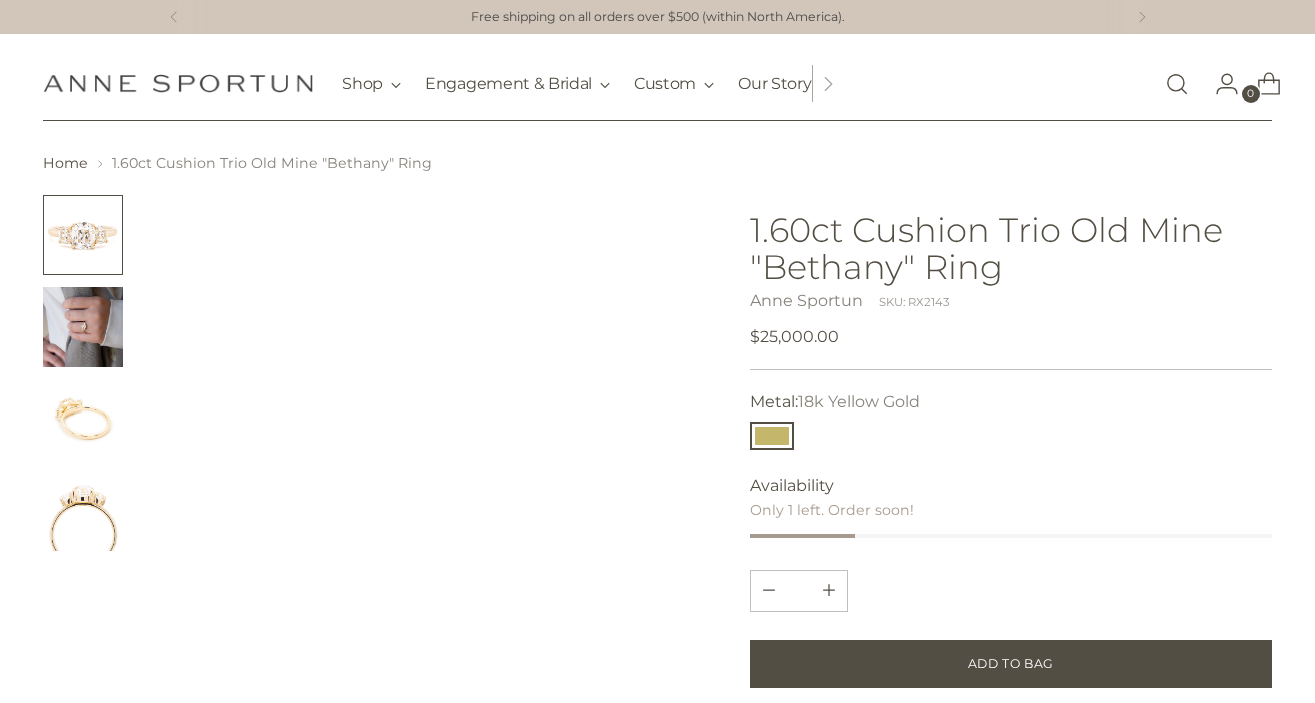 scroll, scrollTop: 0, scrollLeft: 0, axis: both 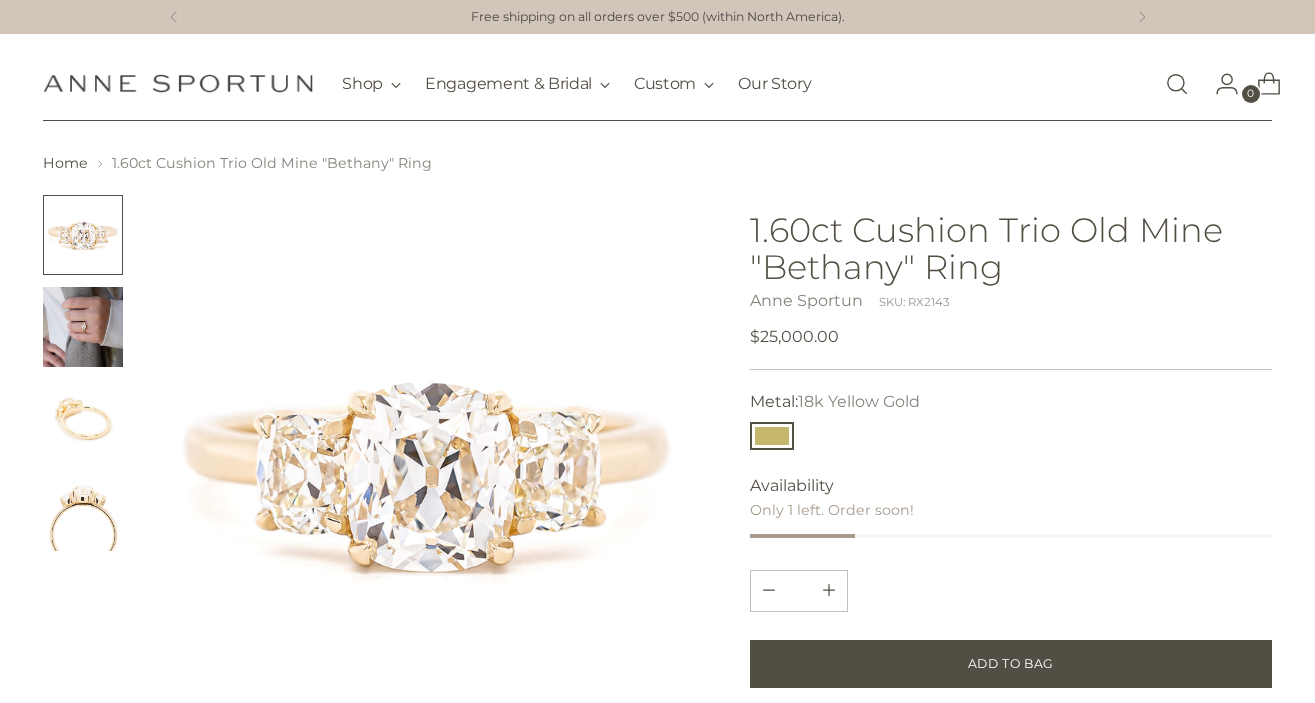 click at bounding box center (83, 327) 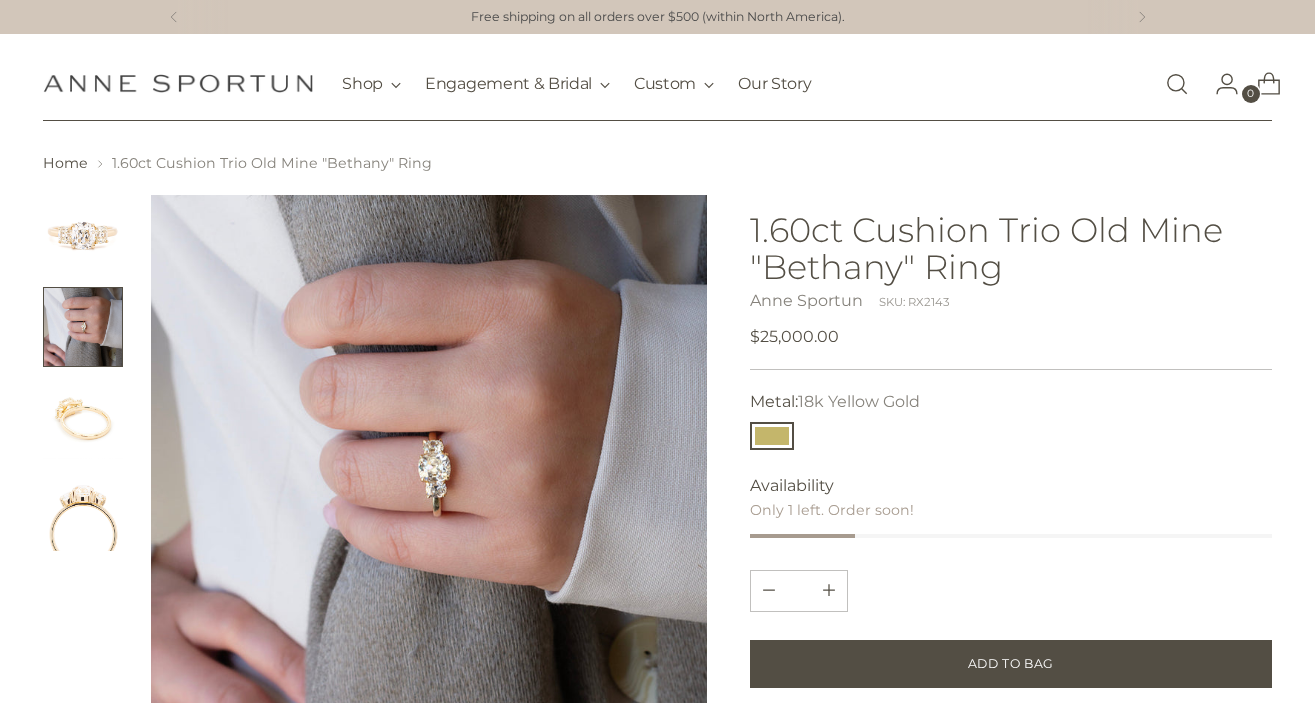 click at bounding box center [83, 419] 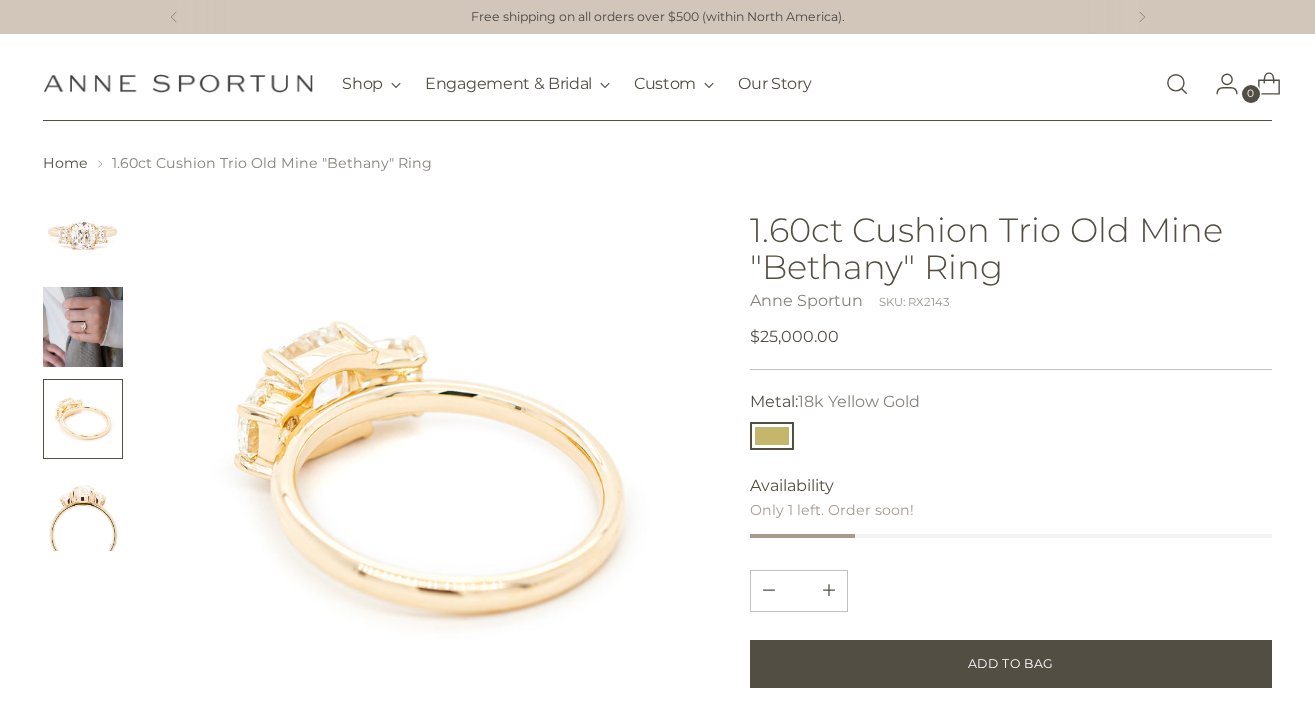 click at bounding box center [83, 511] 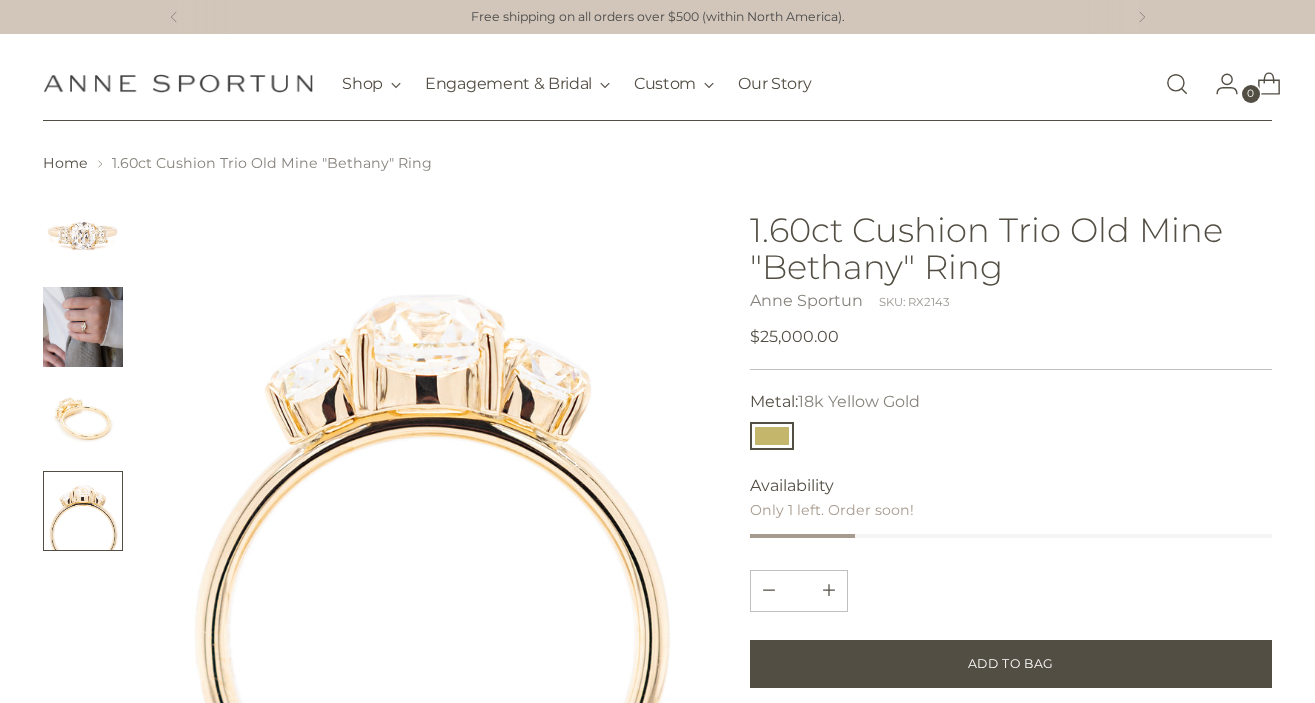 click at bounding box center [83, 373] 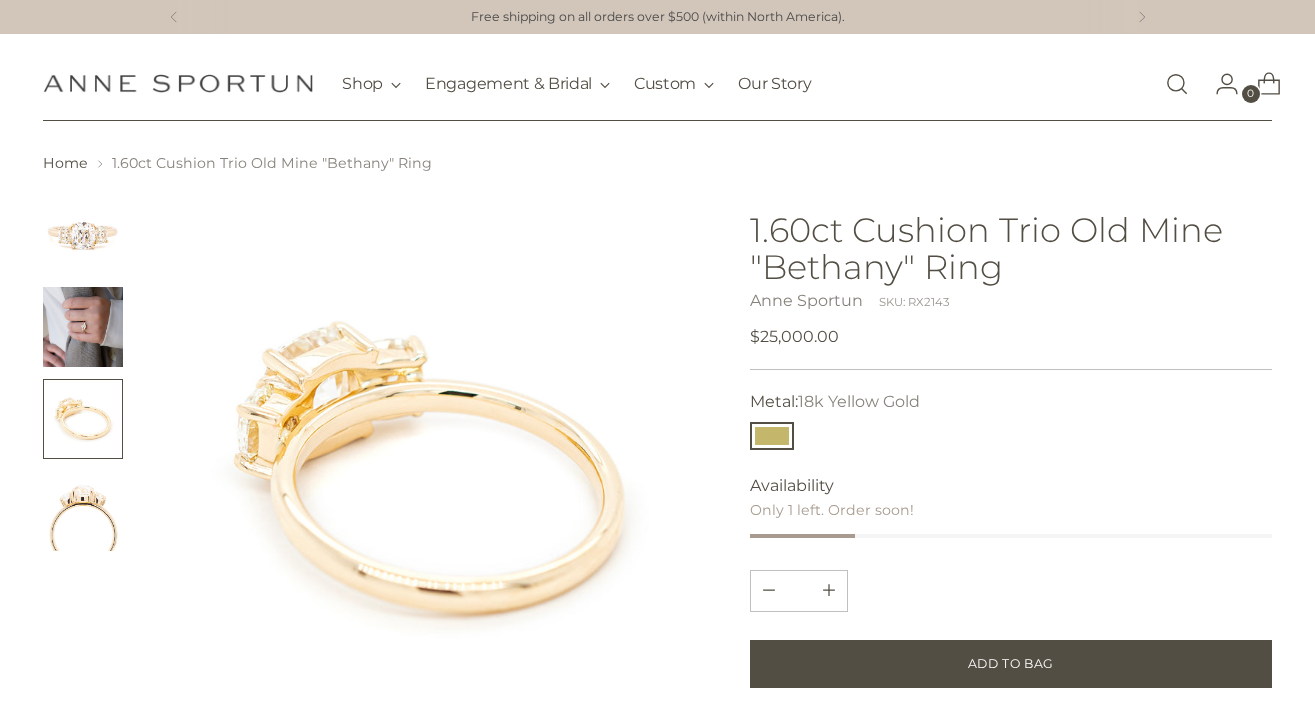 click at bounding box center (83, 327) 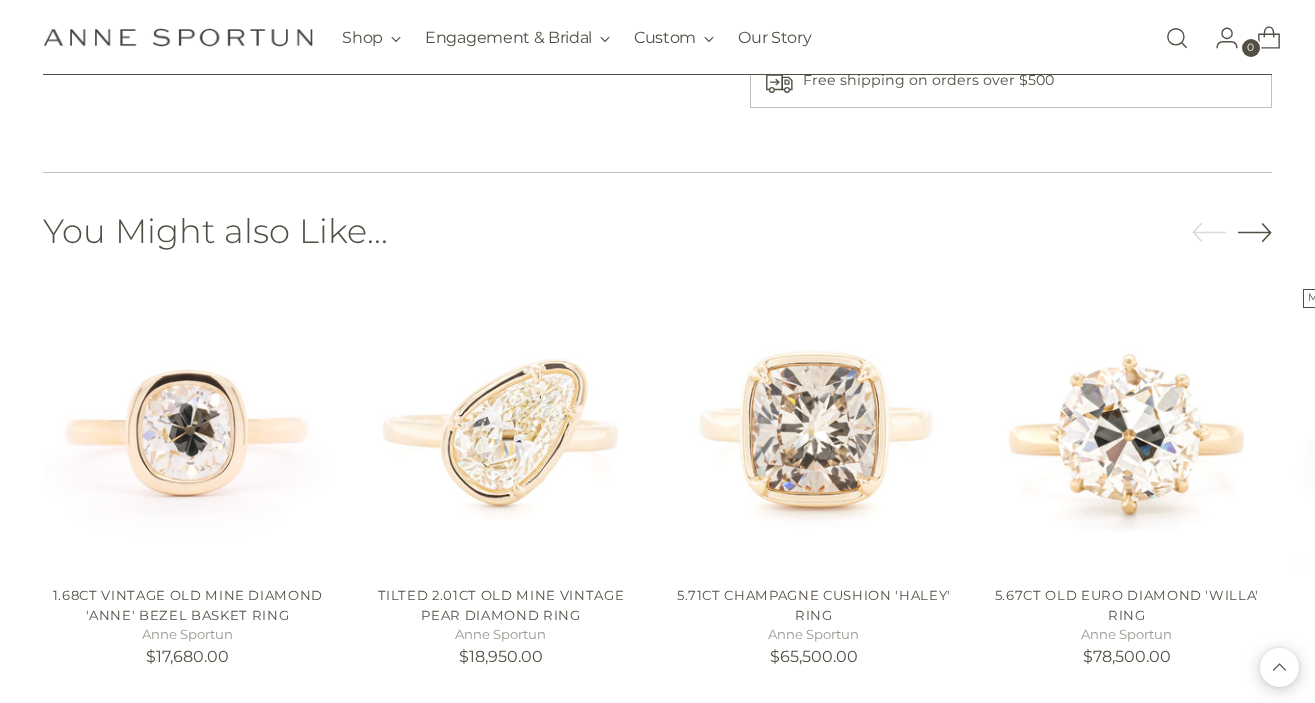 scroll, scrollTop: 1025, scrollLeft: 0, axis: vertical 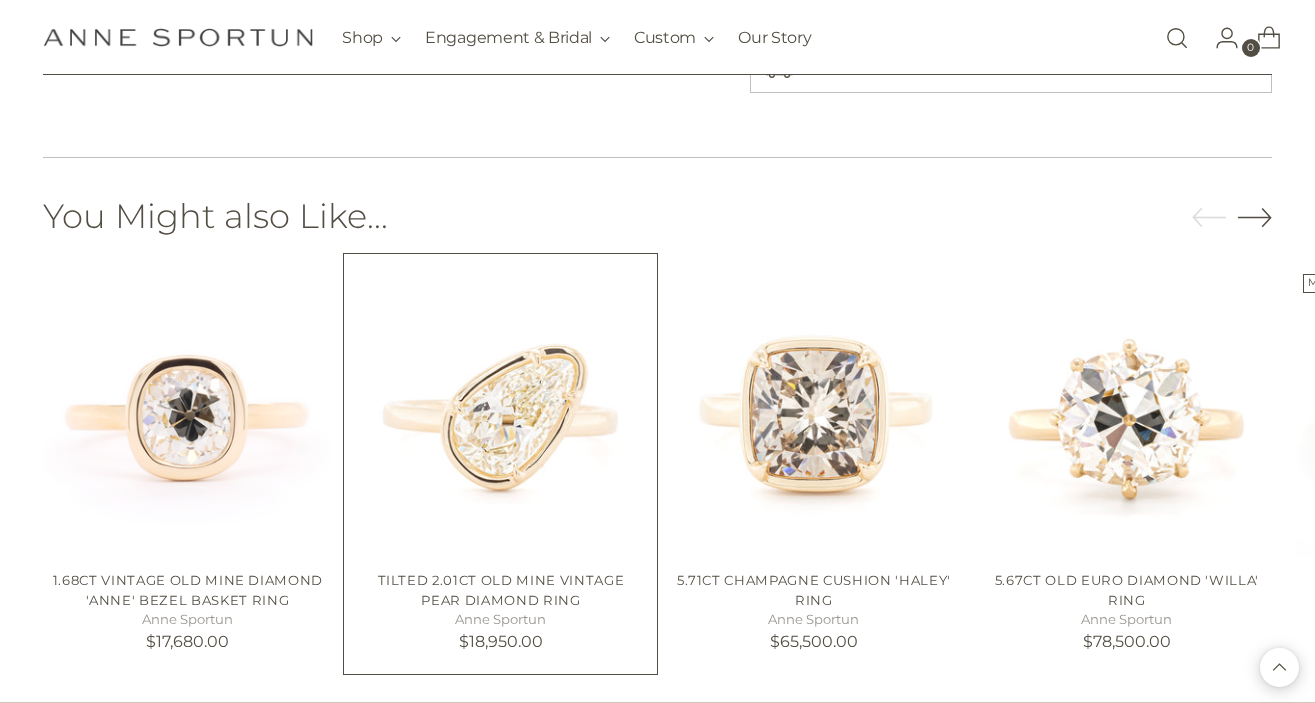 click at bounding box center [0, 0] 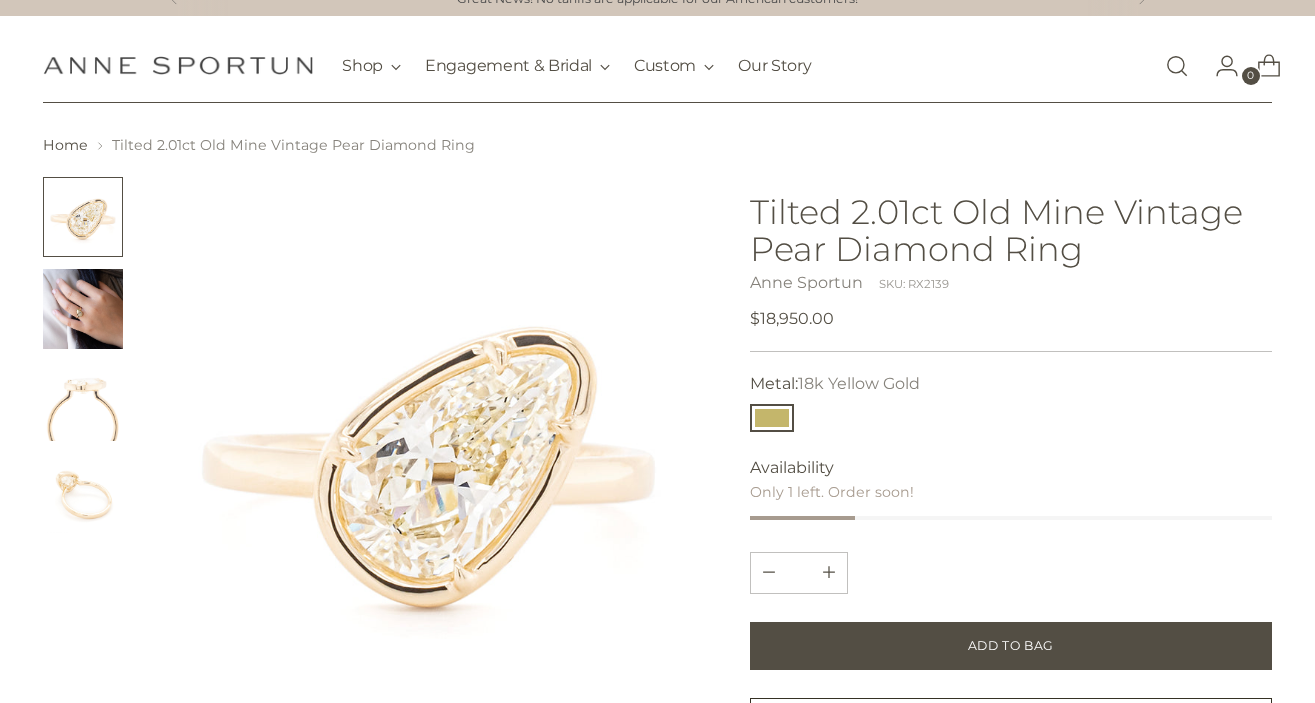 scroll, scrollTop: 22, scrollLeft: 0, axis: vertical 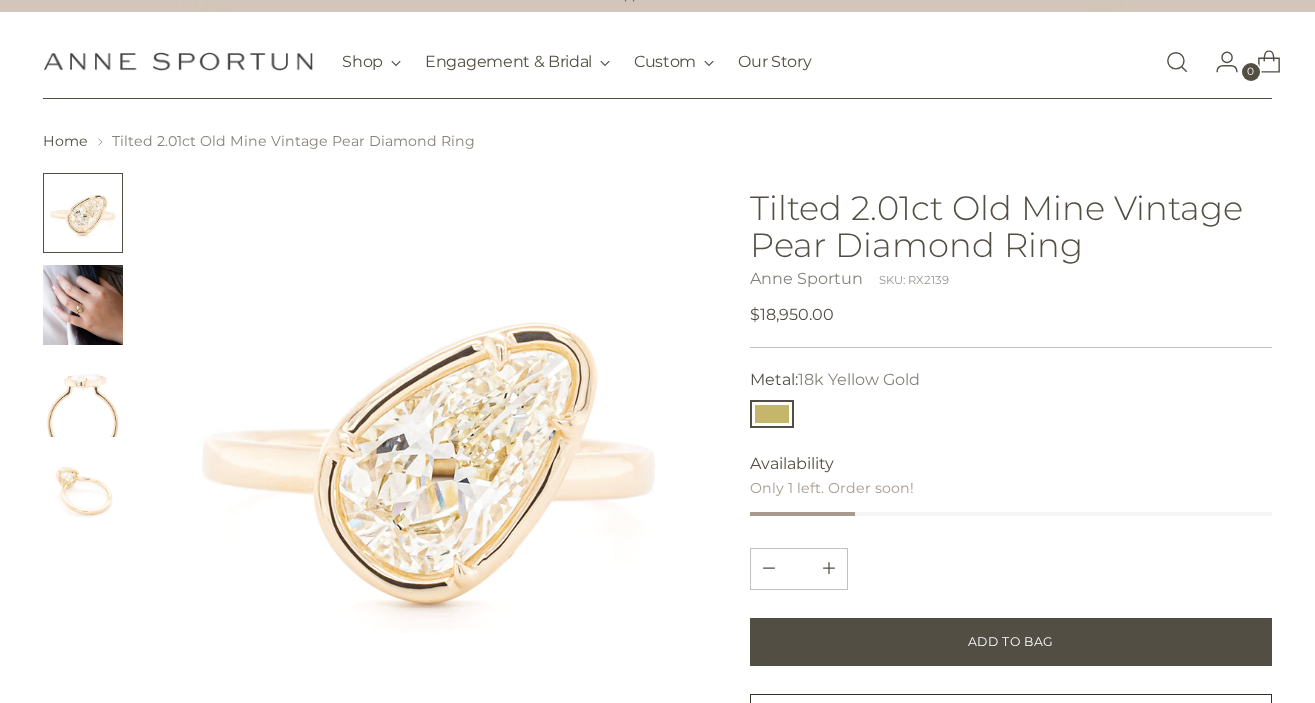 click at bounding box center (83, 351) 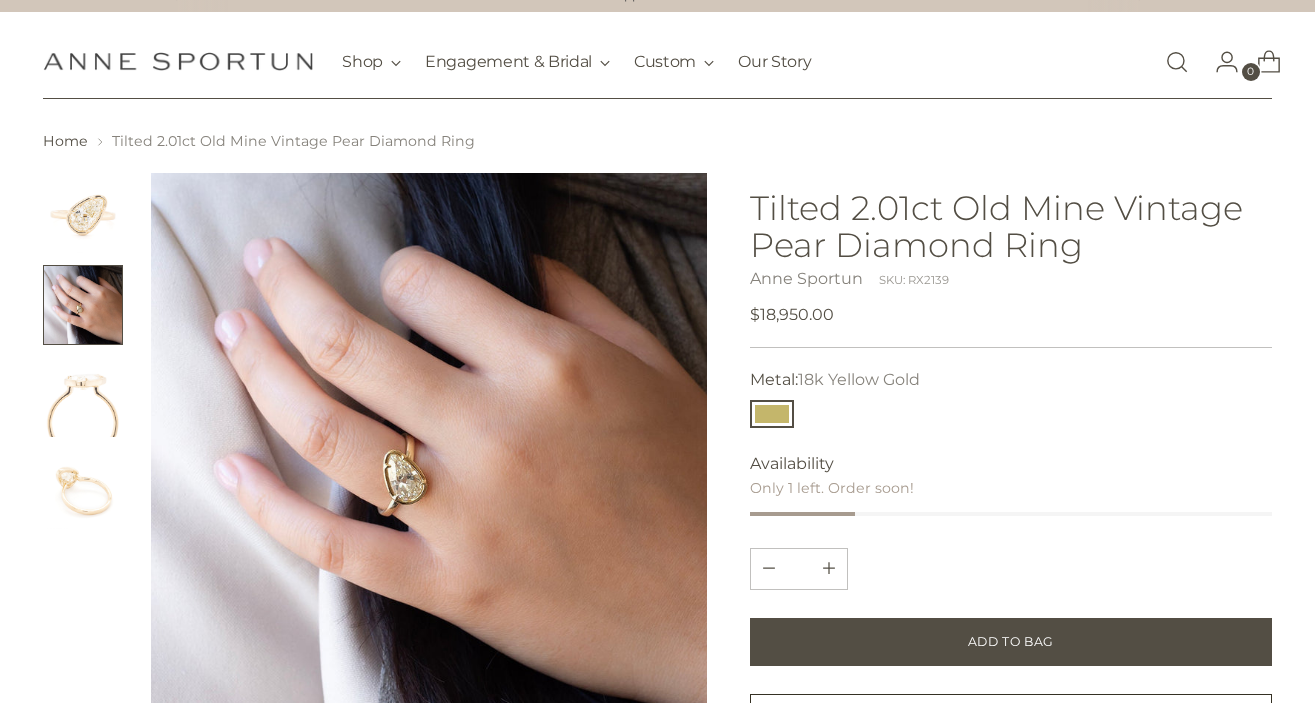 click at bounding box center [83, 397] 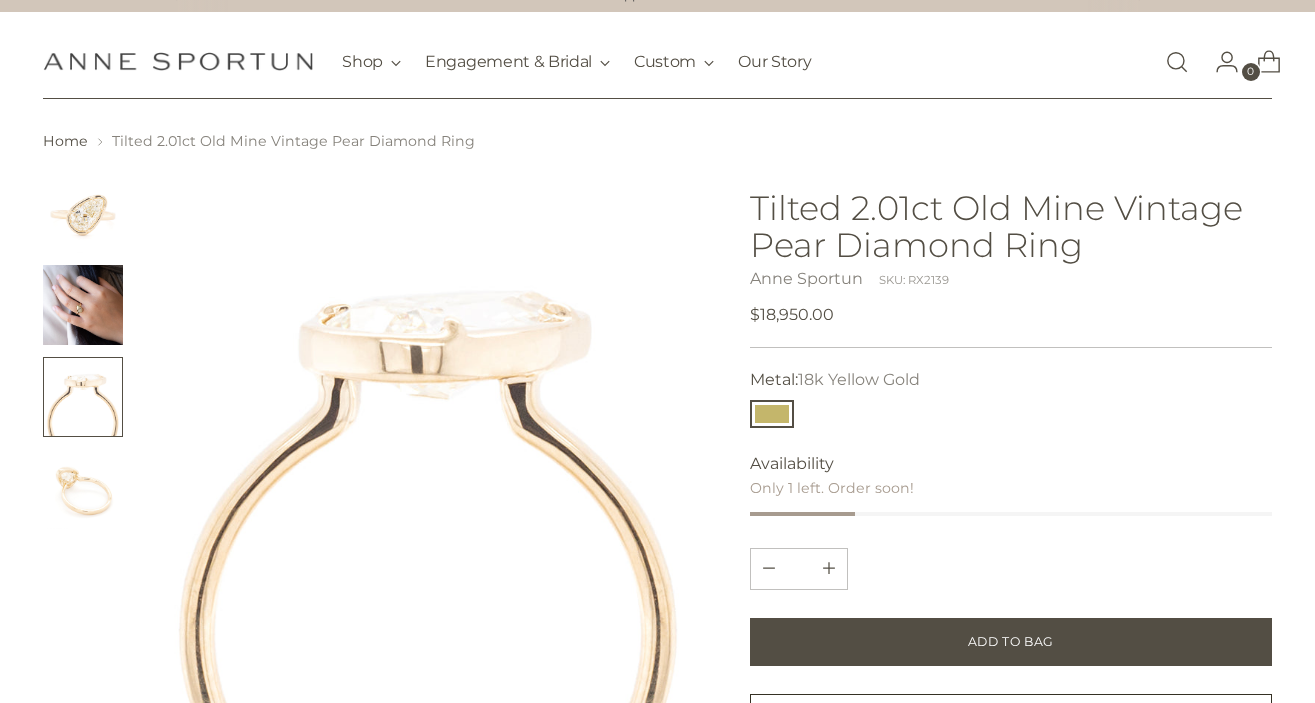 click at bounding box center (83, 489) 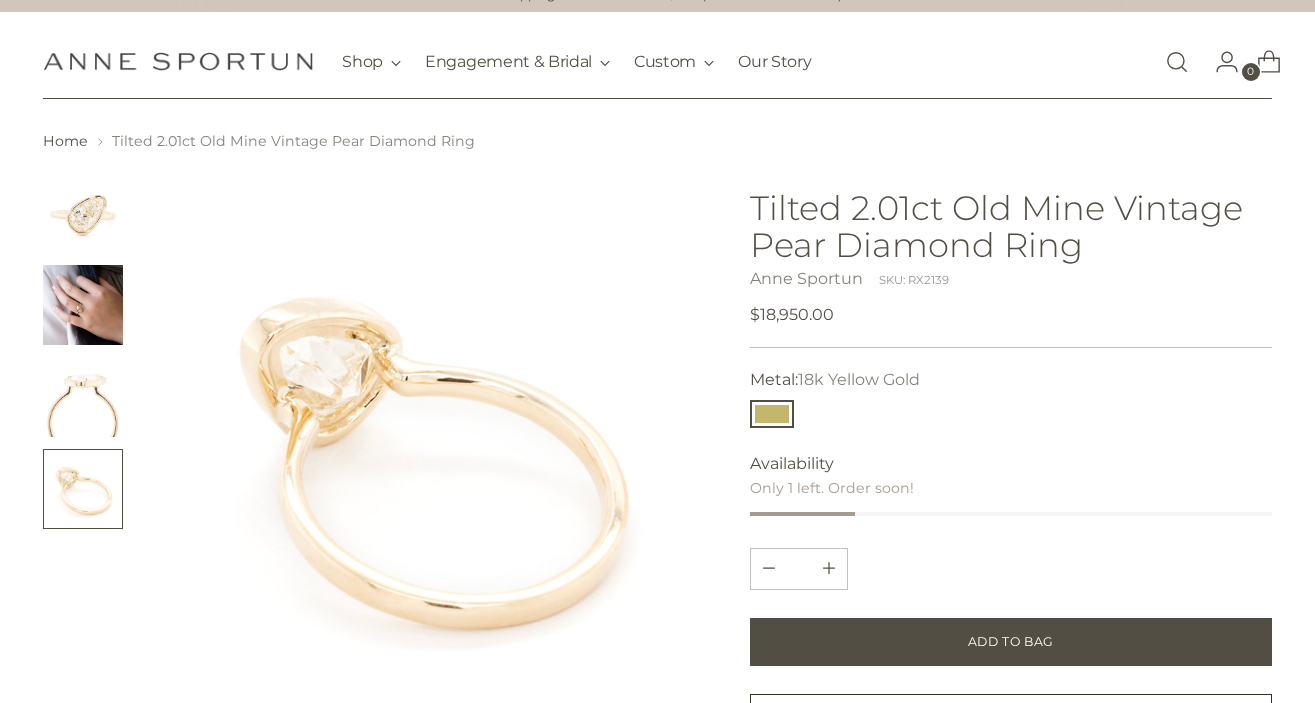 click at bounding box center (83, 397) 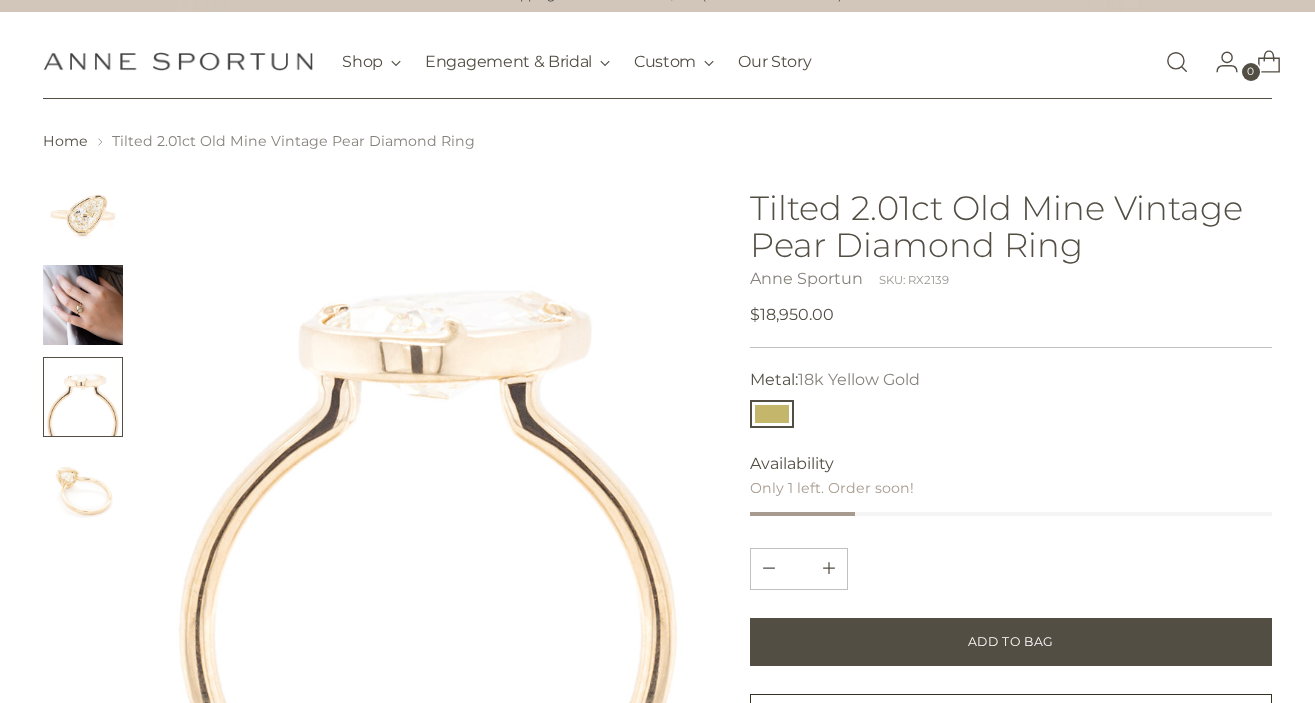click at bounding box center (83, 305) 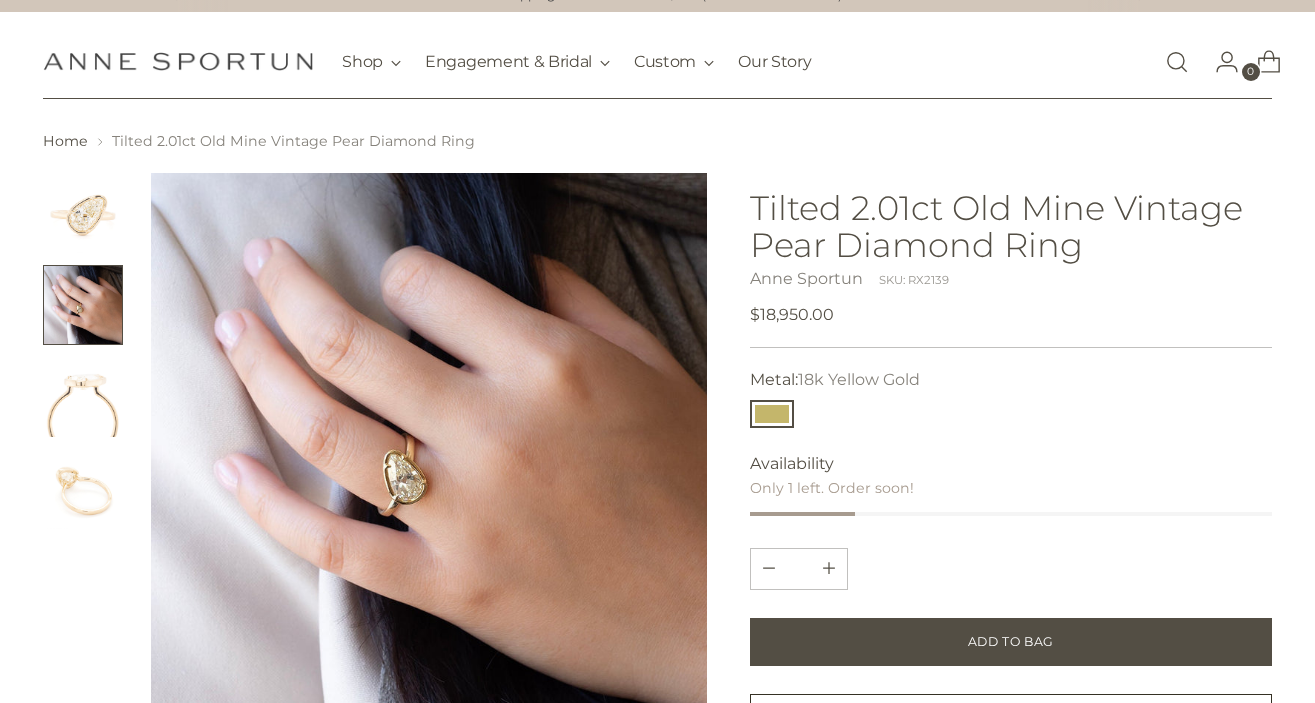 click at bounding box center (429, 451) 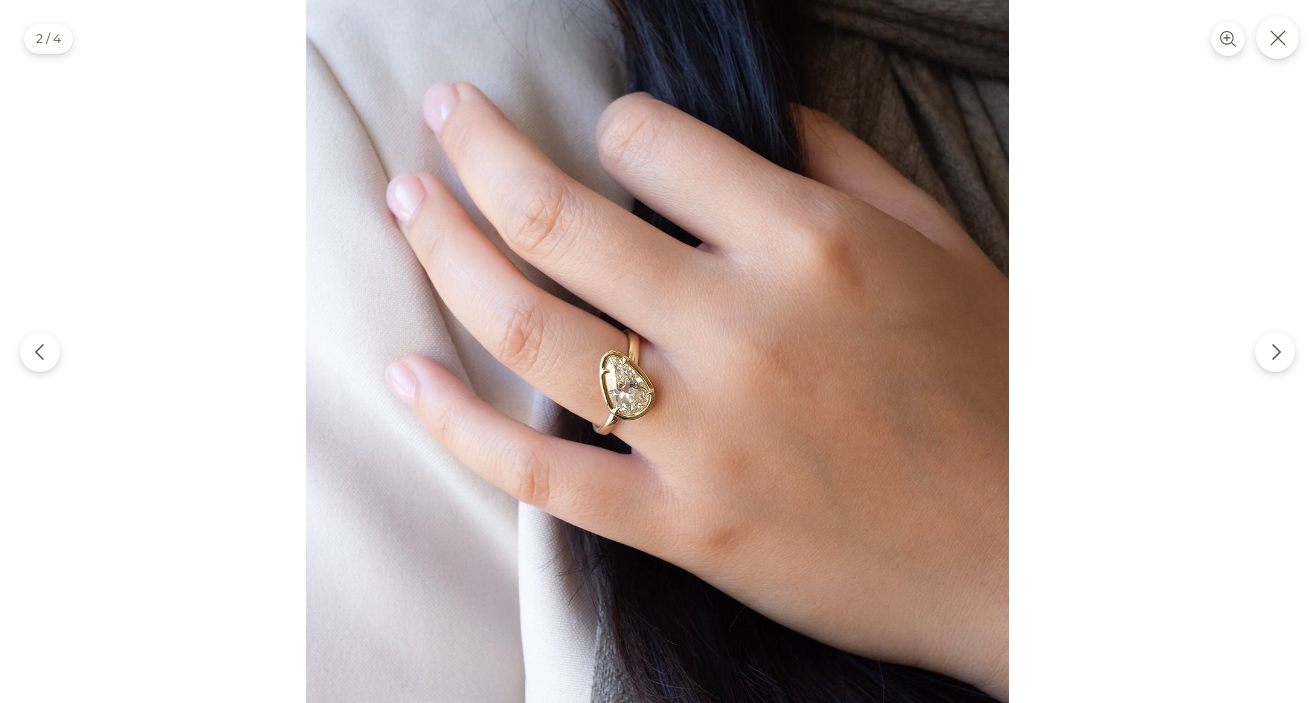 click at bounding box center (657, 351) 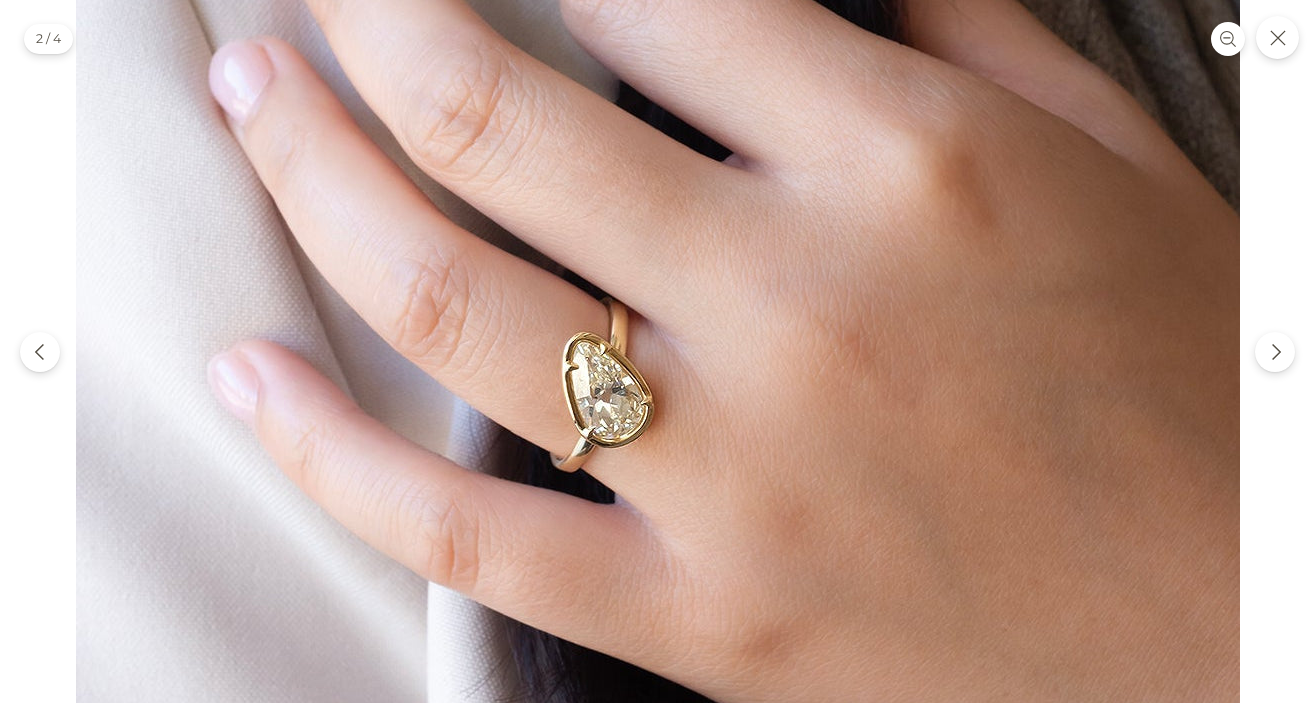 click at bounding box center (658, 334) 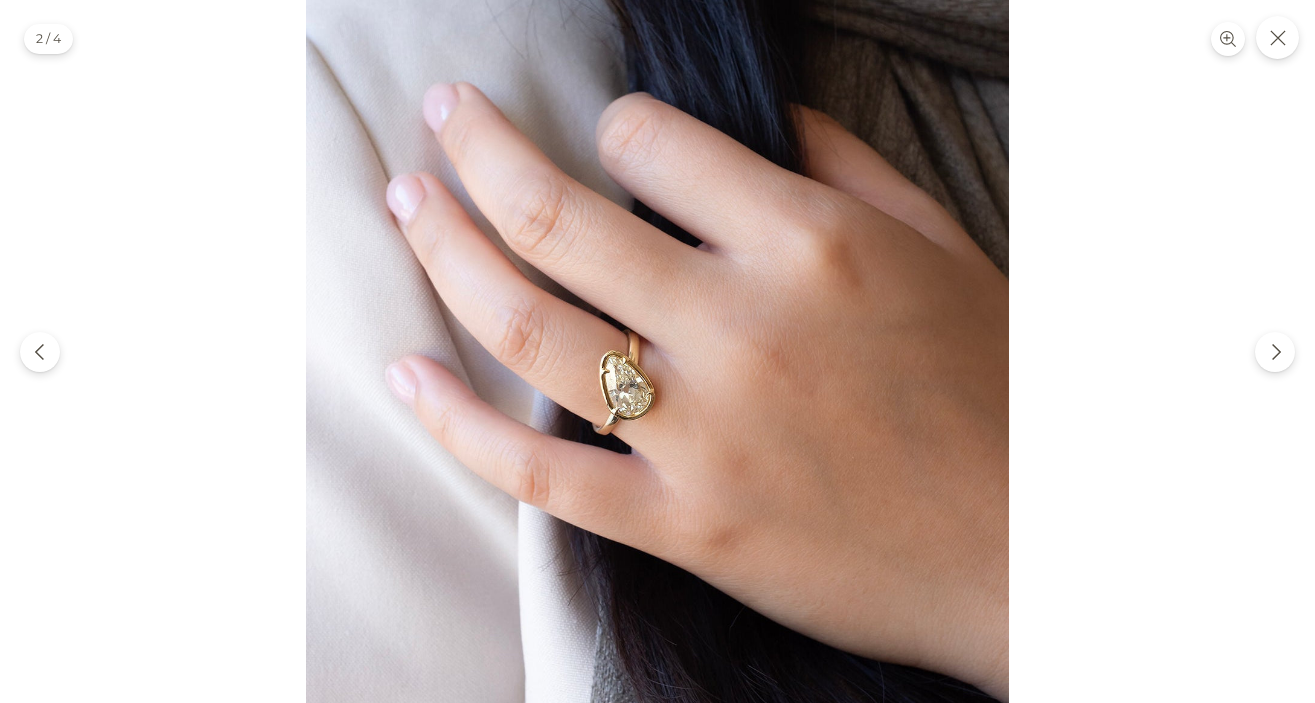 click at bounding box center [657, 351] 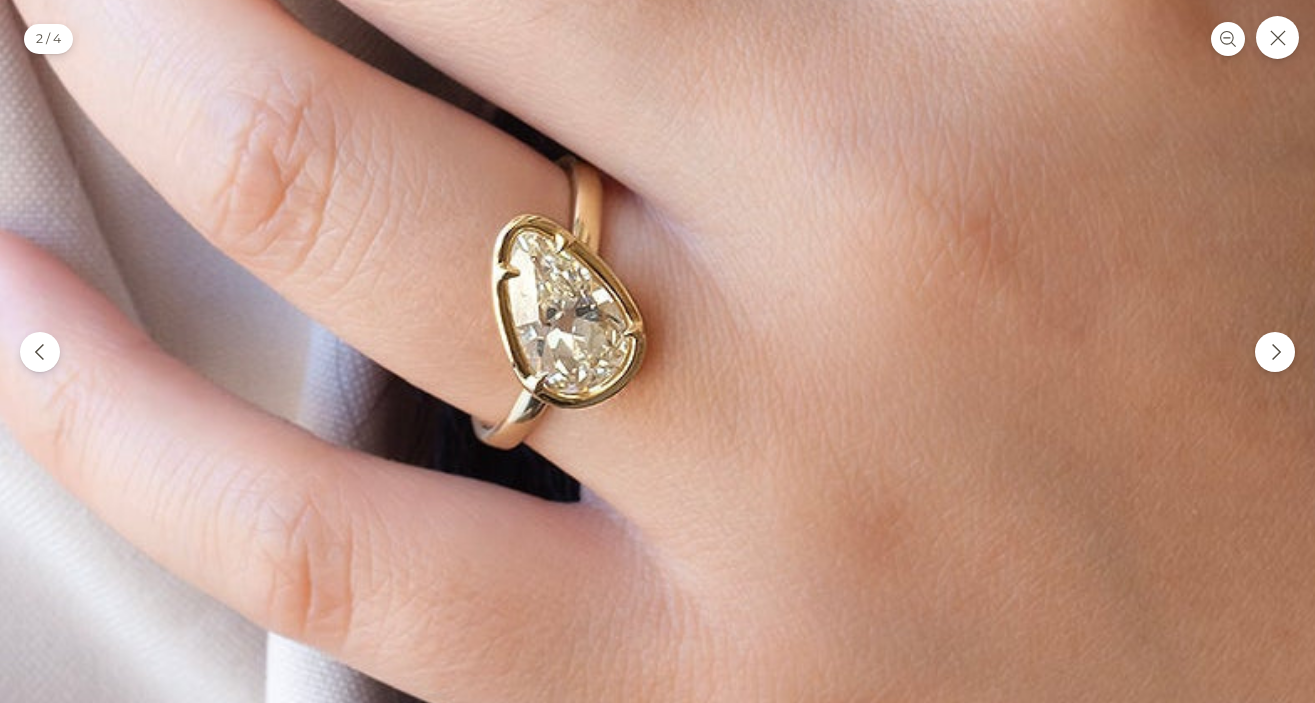 click at bounding box center [652, 217] 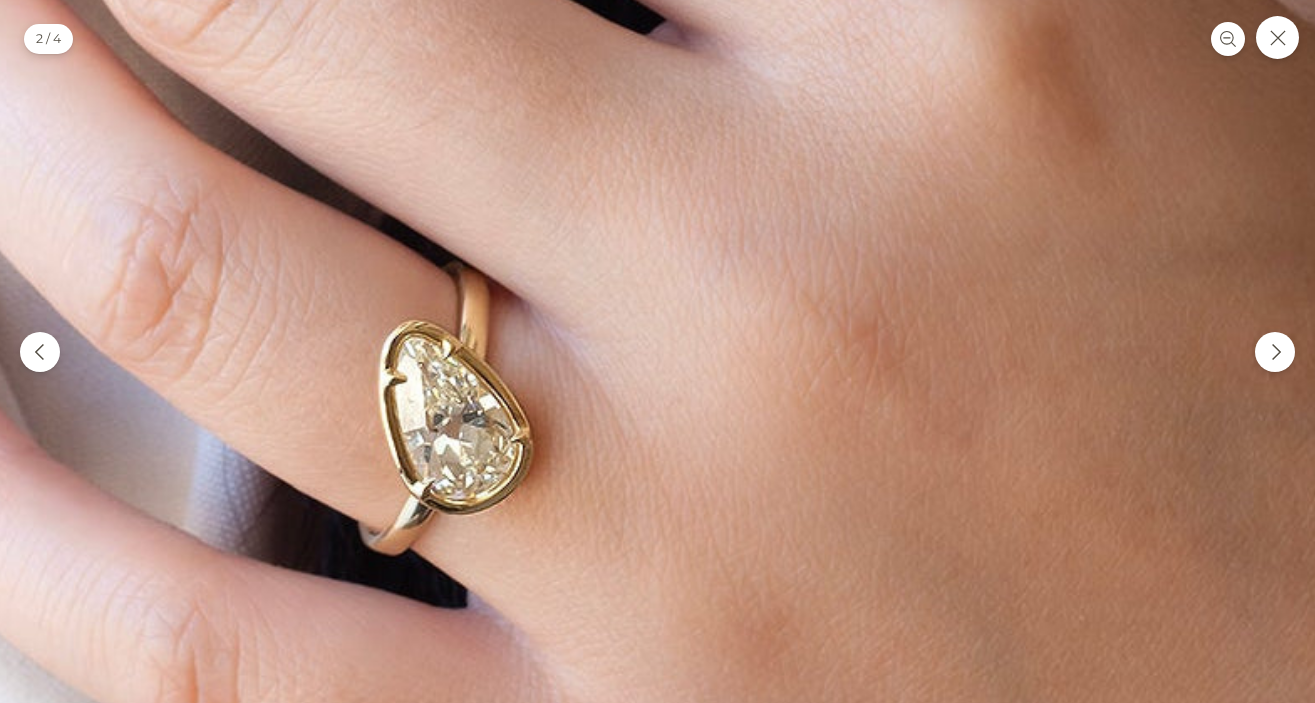 click at bounding box center [539, 323] 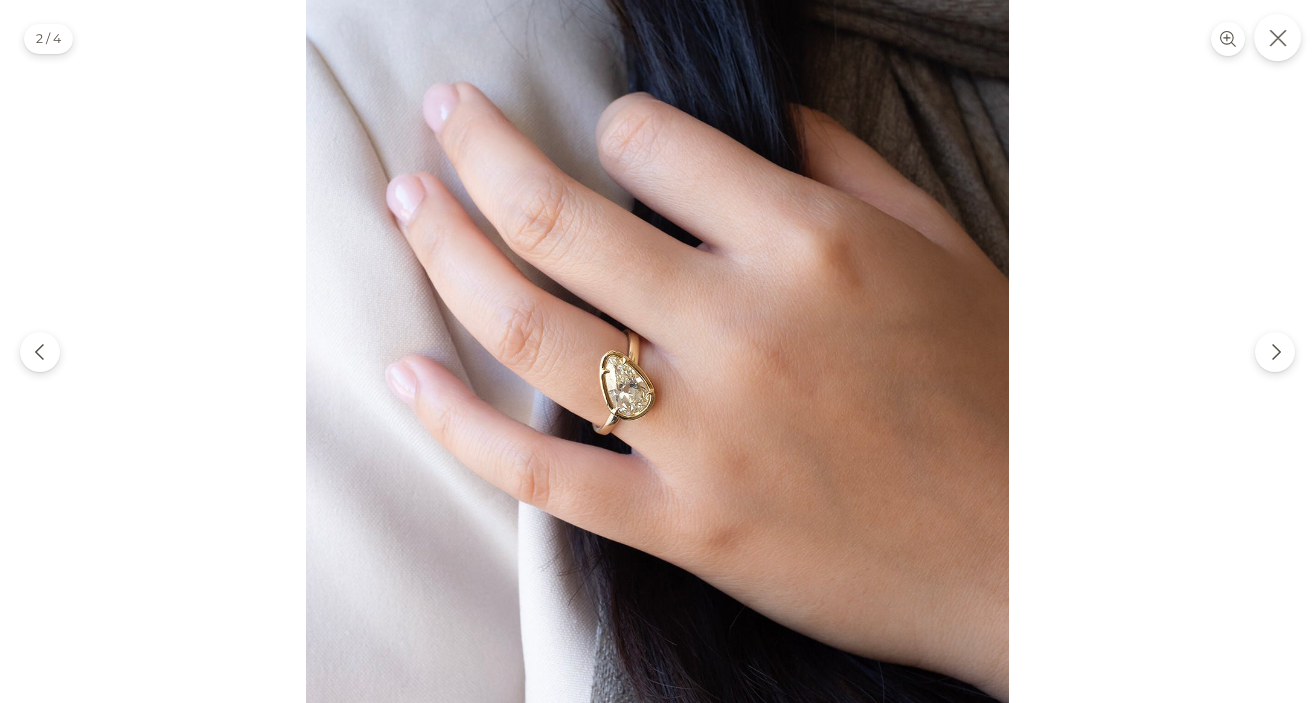 click at bounding box center (1277, 37) 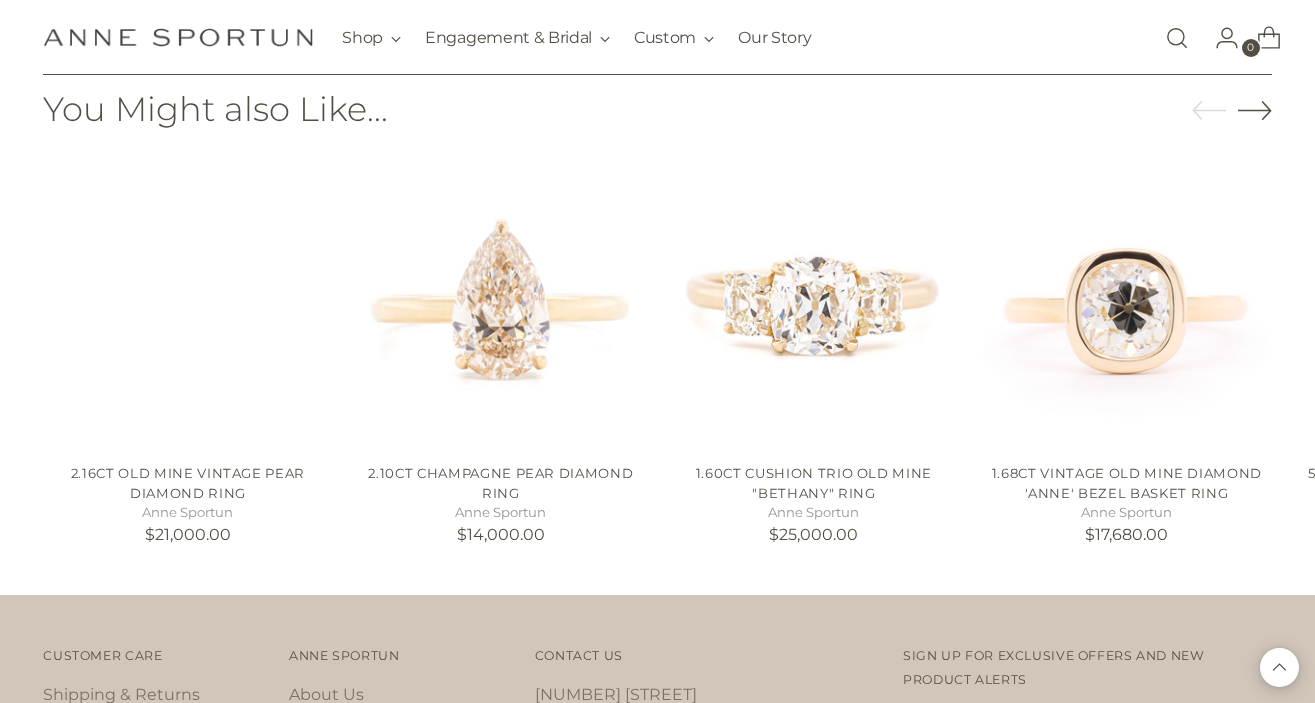 scroll, scrollTop: 1018, scrollLeft: 0, axis: vertical 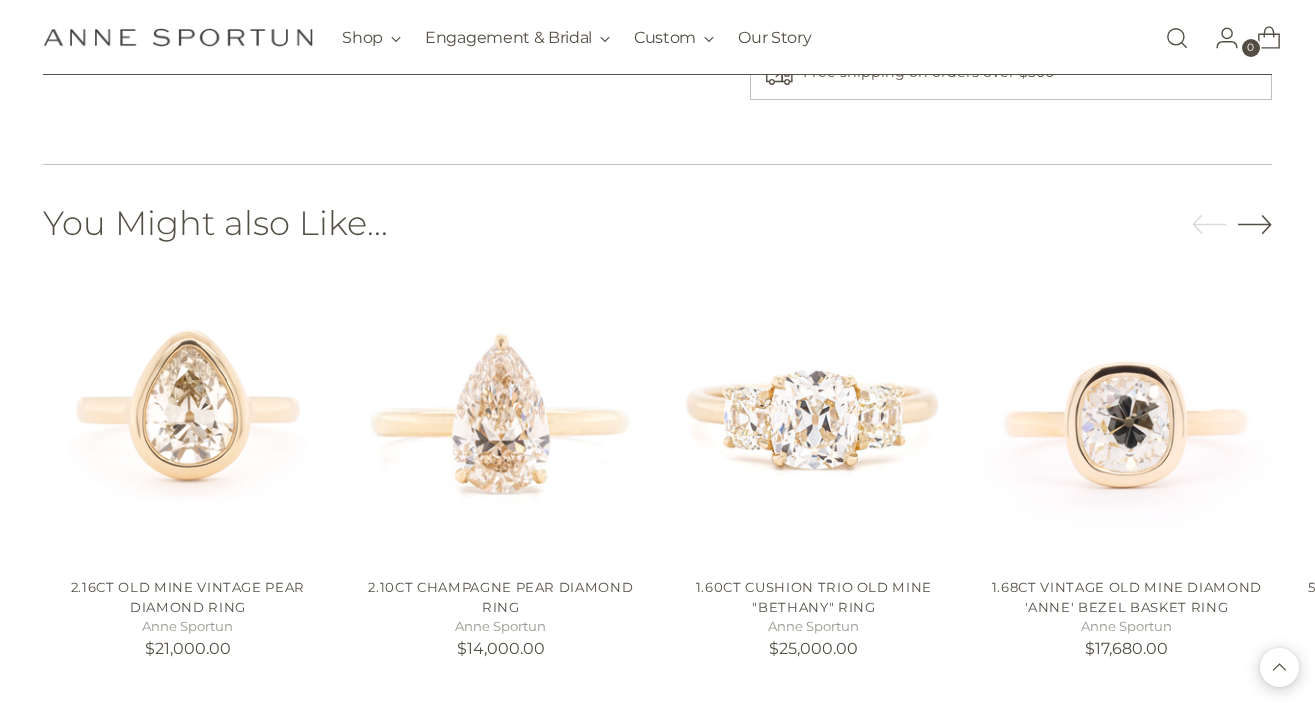 click 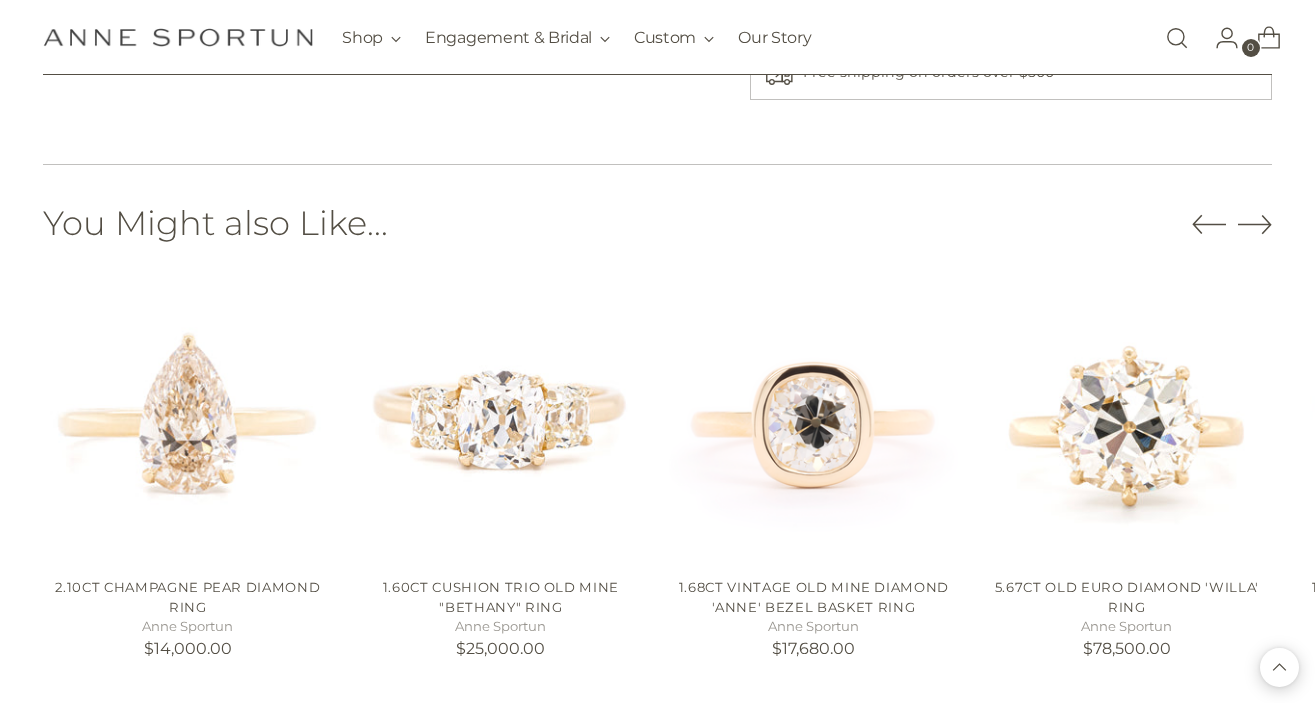 click 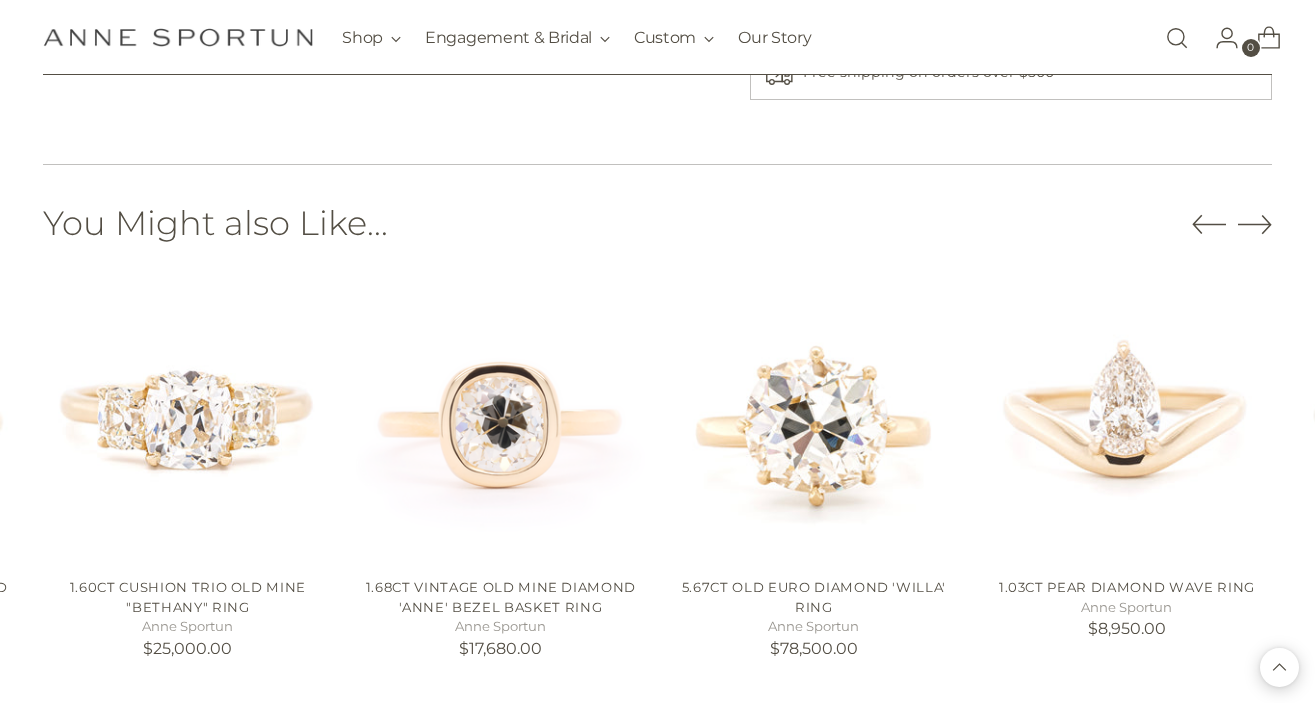 click 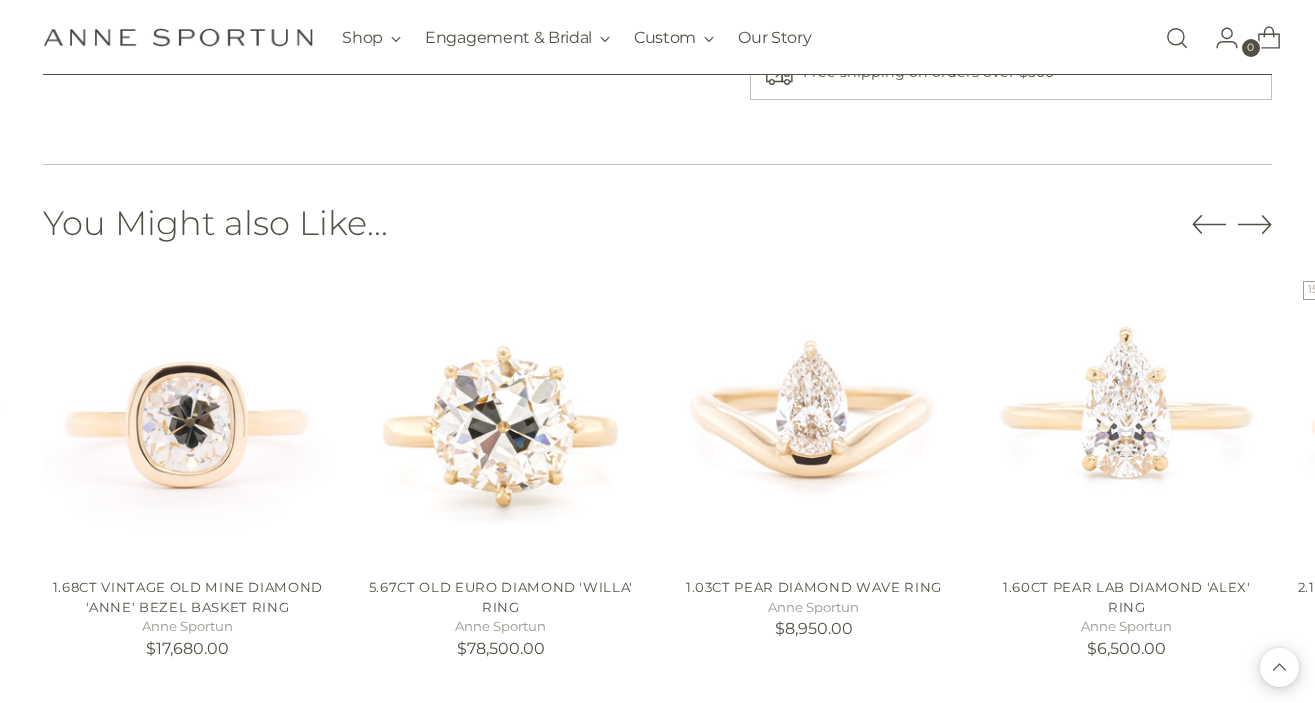 click 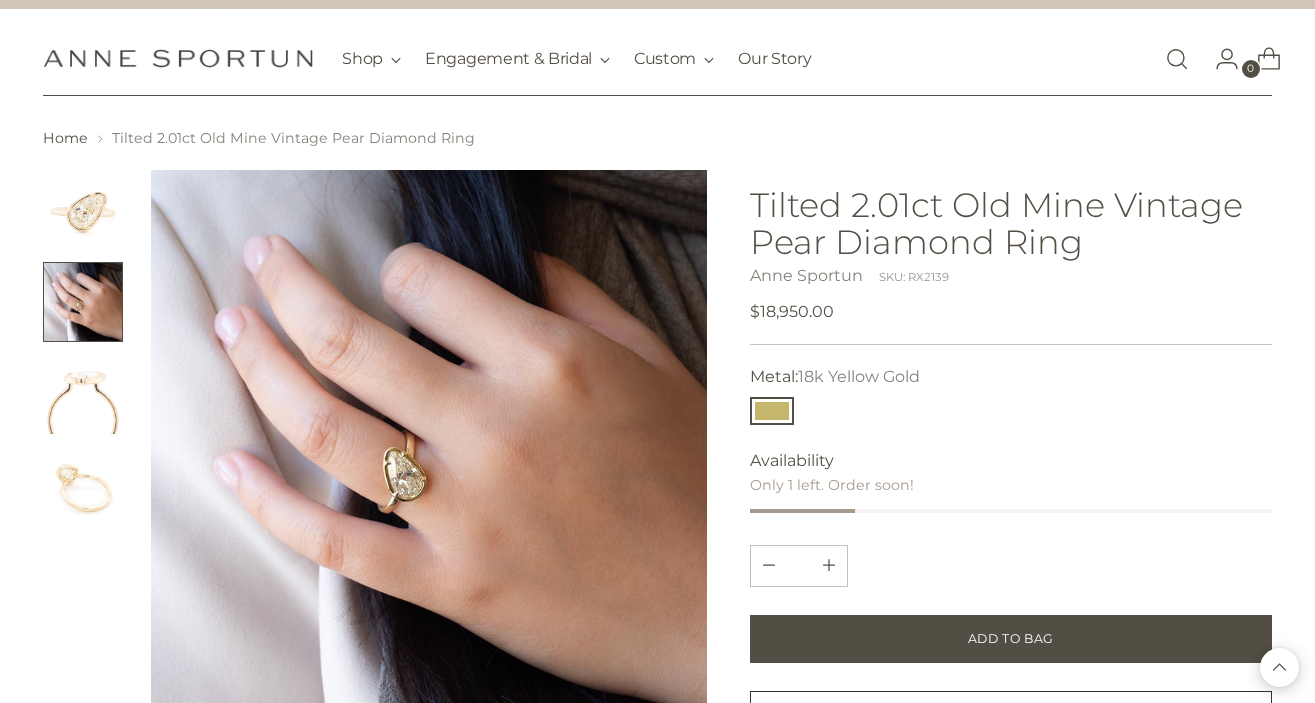 scroll, scrollTop: 0, scrollLeft: 0, axis: both 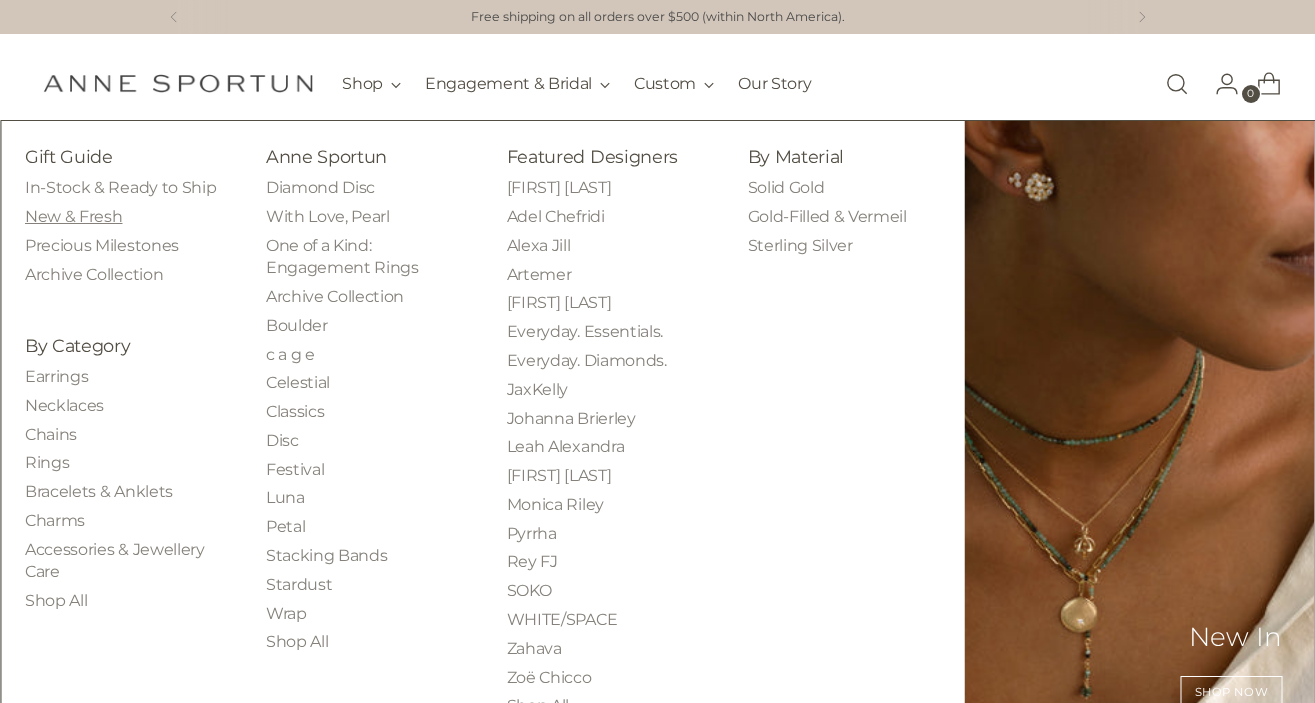 click on "New & Fresh" at bounding box center [73, 216] 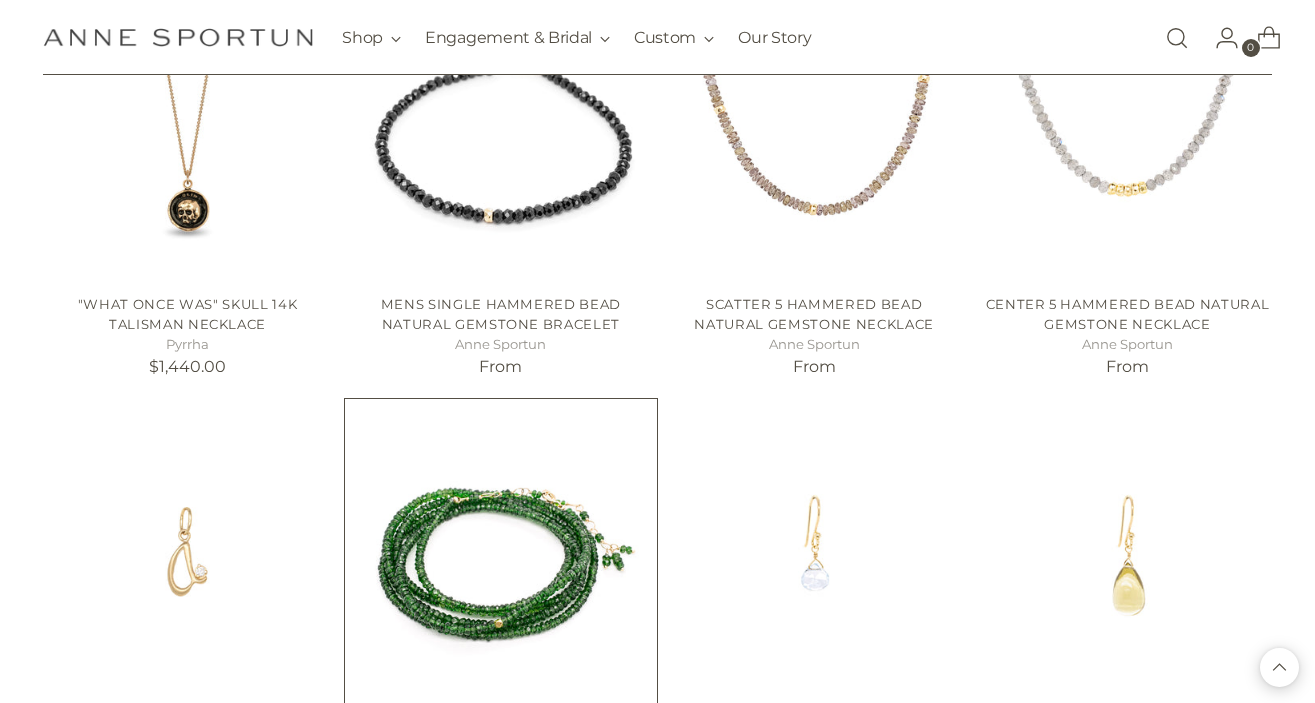 scroll, scrollTop: 1479, scrollLeft: 0, axis: vertical 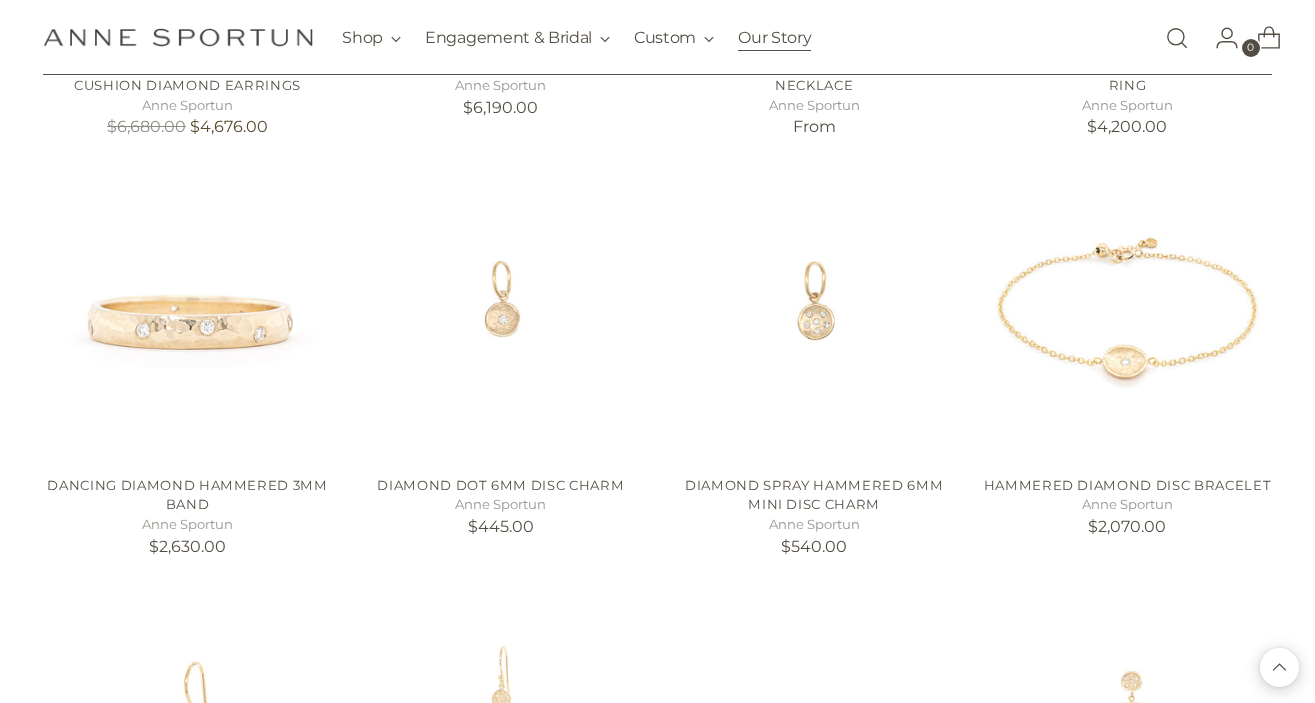 click on "Our Story" at bounding box center (774, 38) 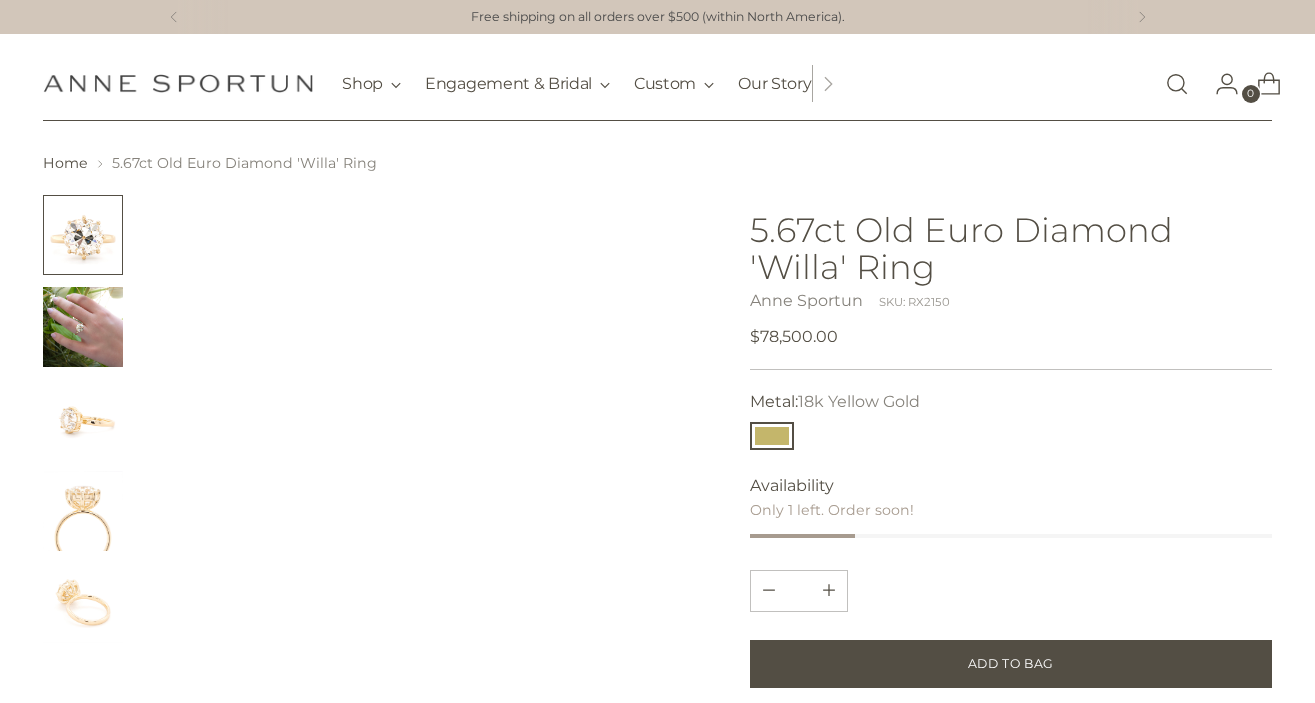 scroll, scrollTop: 0, scrollLeft: 0, axis: both 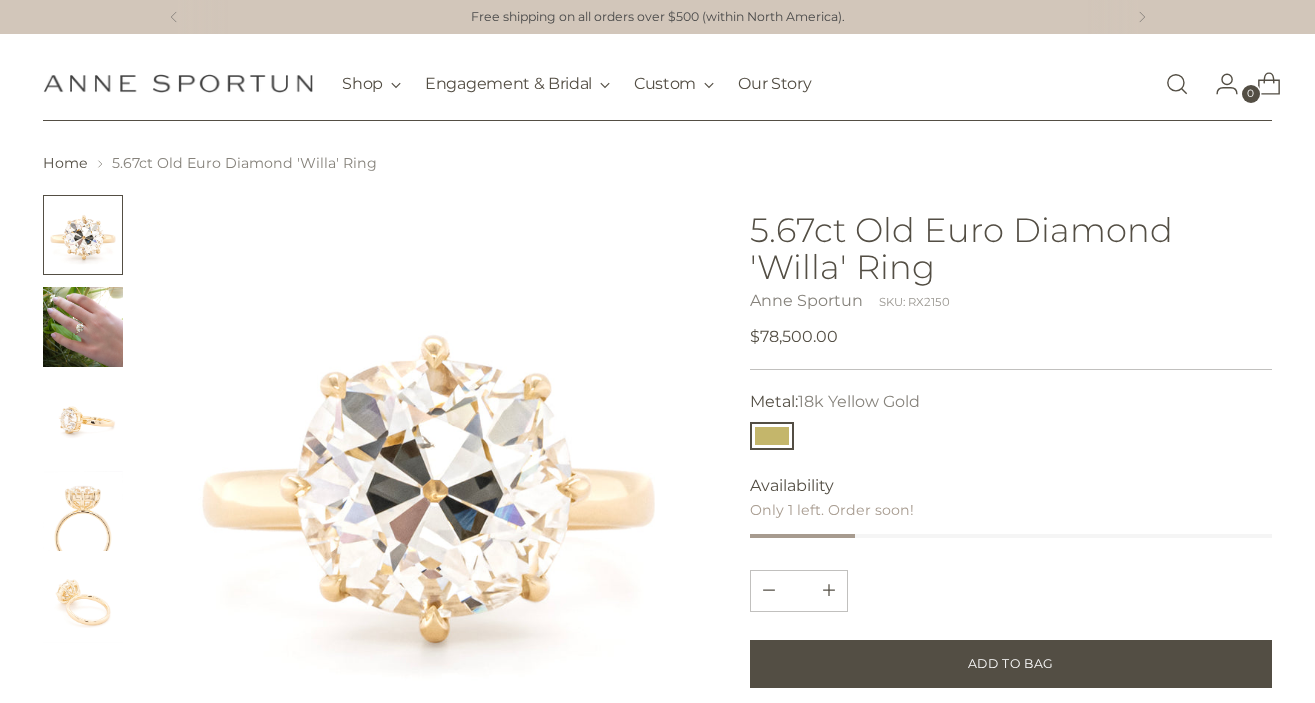 click at bounding box center [83, 327] 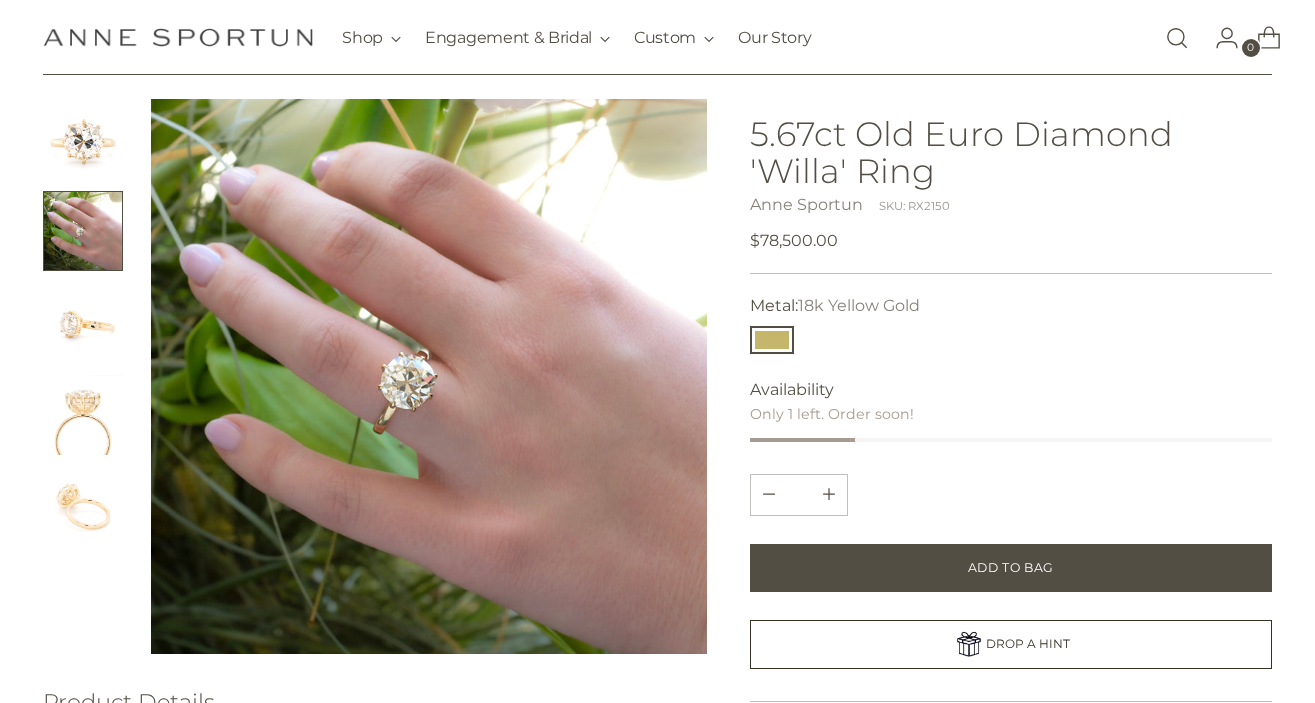 scroll, scrollTop: 86, scrollLeft: 0, axis: vertical 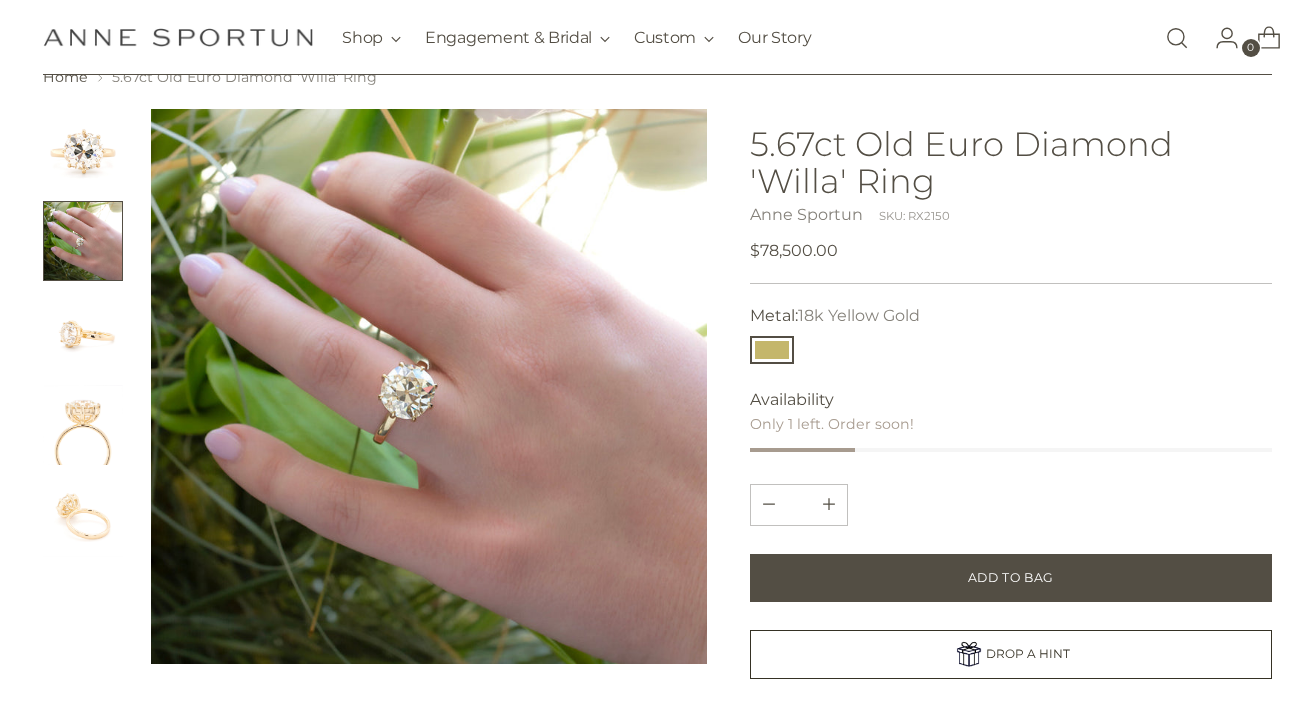 click at bounding box center [83, 333] 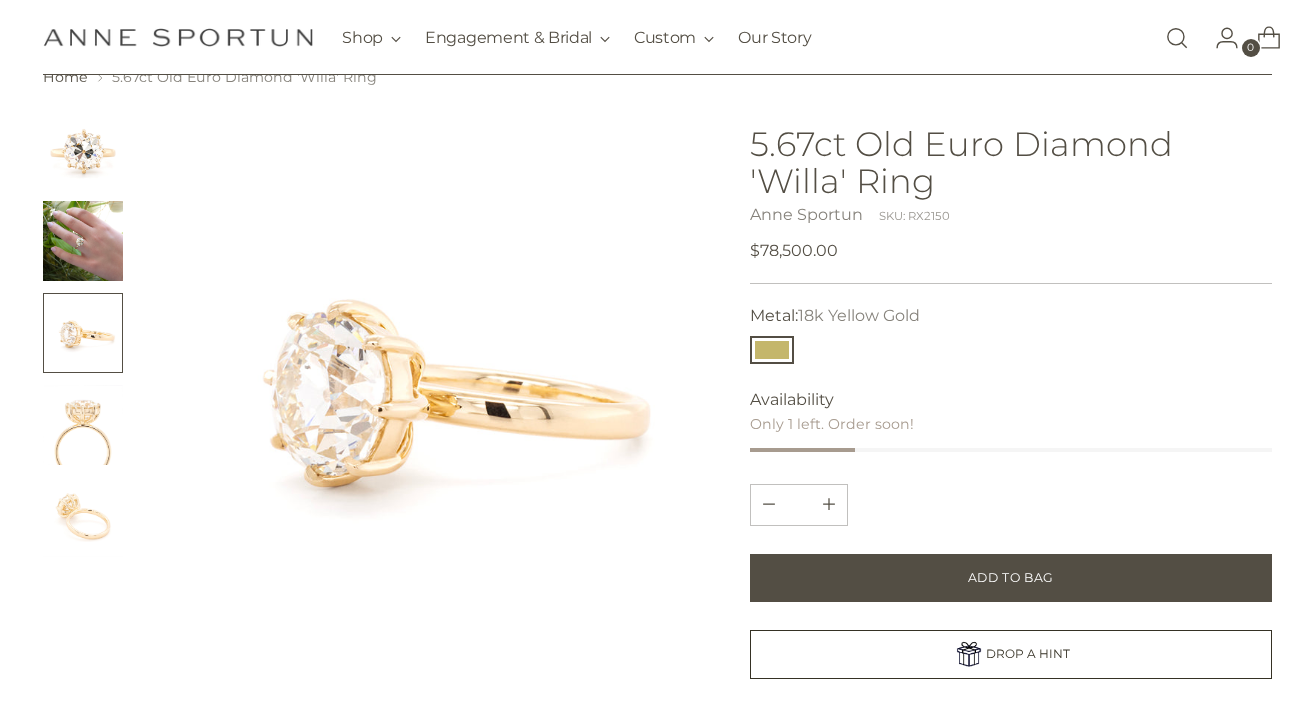 click at bounding box center [83, 425] 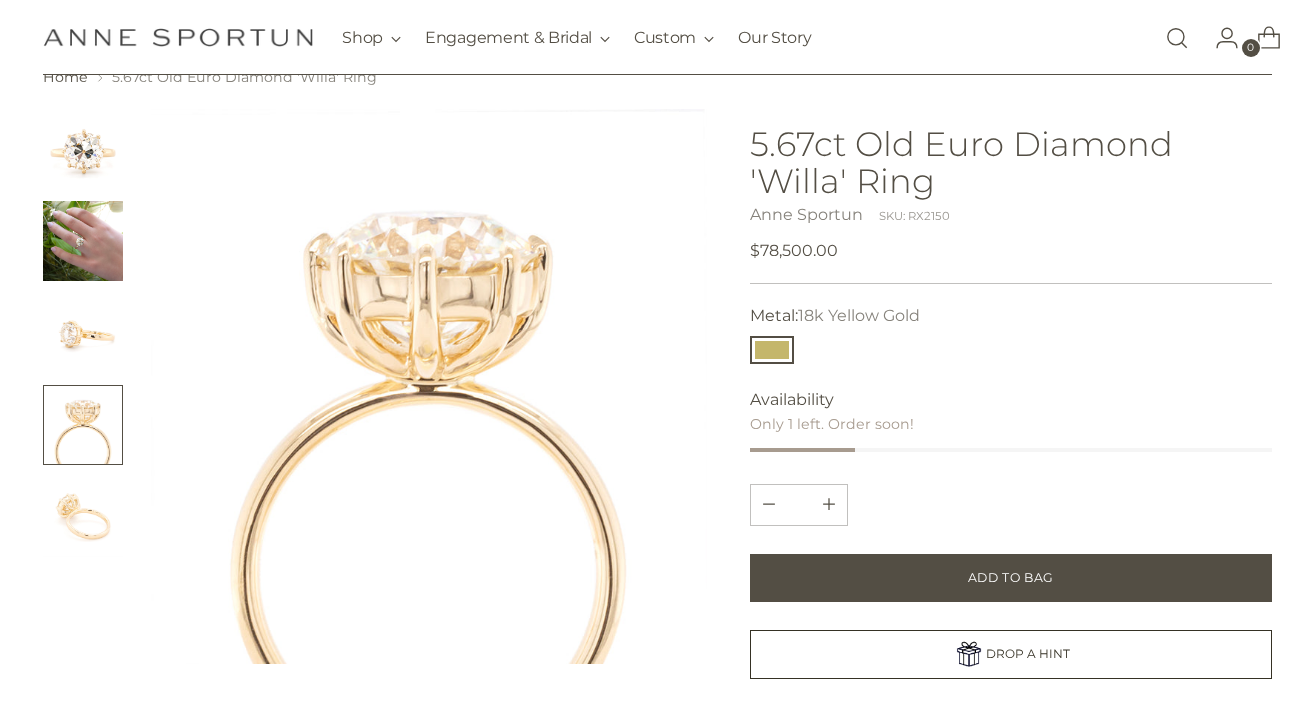 click at bounding box center (83, 517) 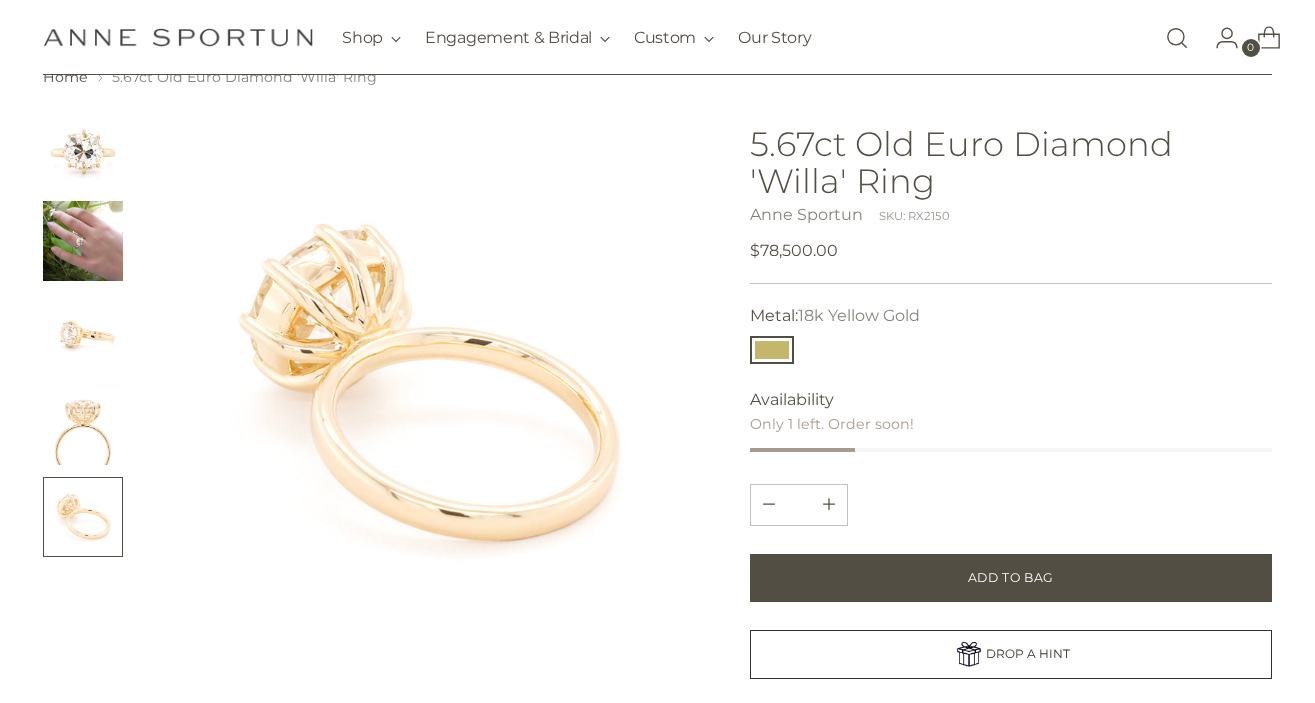 scroll, scrollTop: 74, scrollLeft: 0, axis: vertical 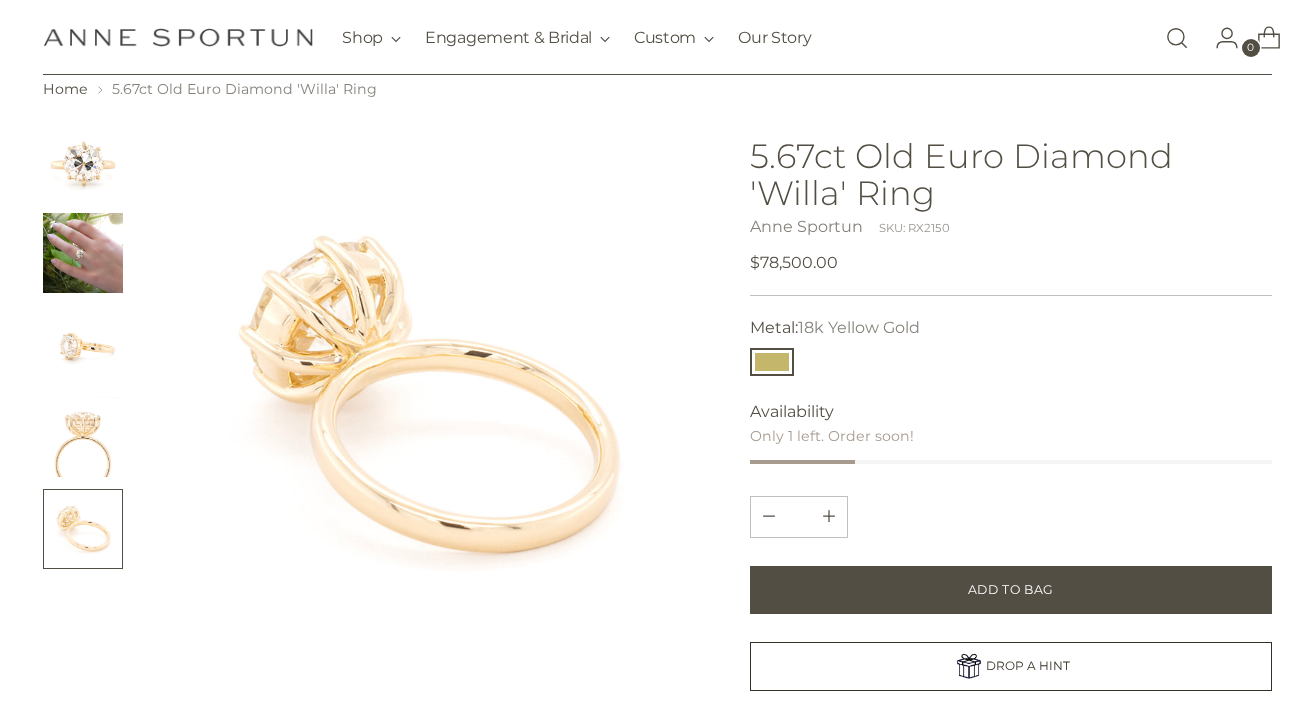click at bounding box center [83, 437] 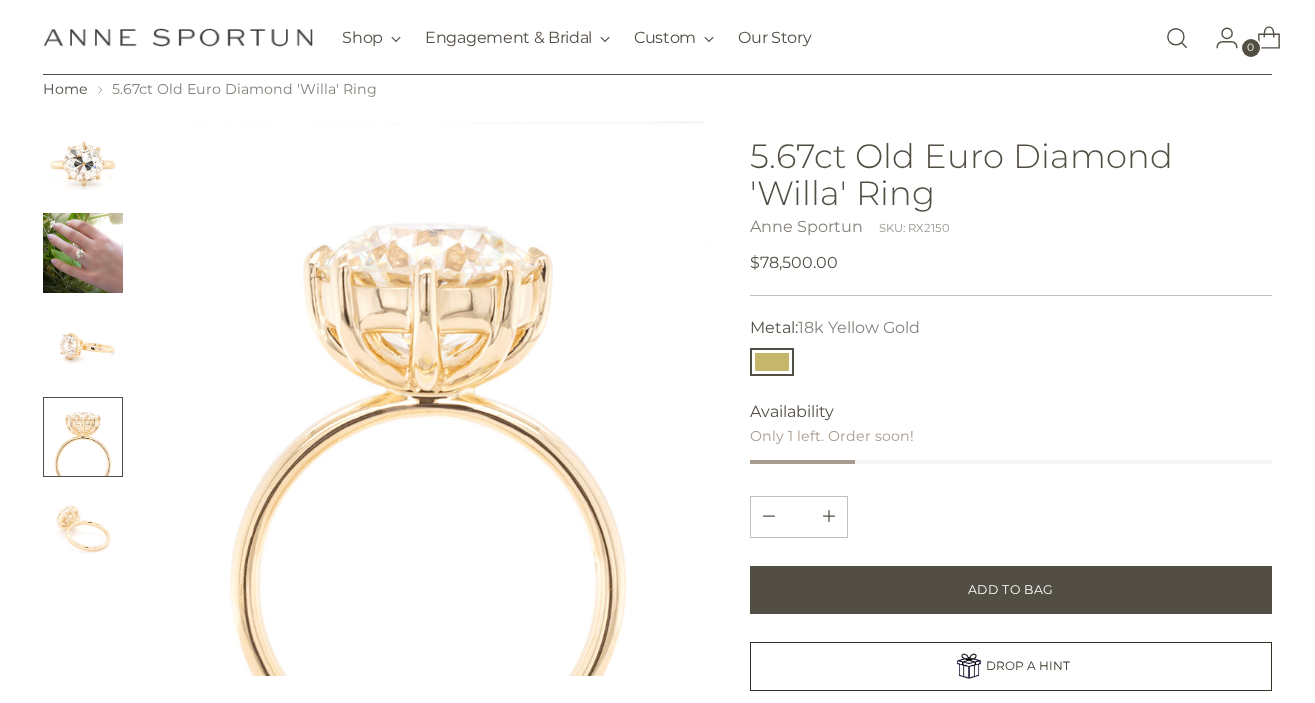 click at bounding box center [83, 345] 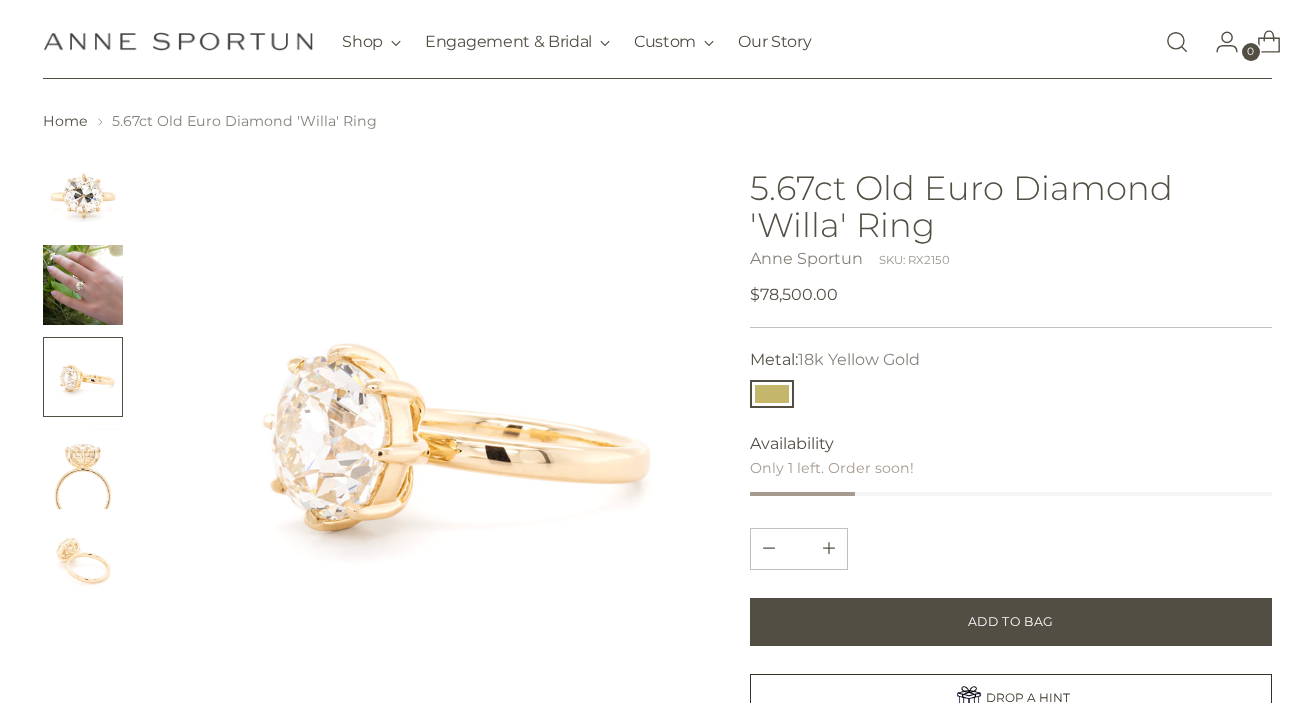 scroll, scrollTop: 29, scrollLeft: 0, axis: vertical 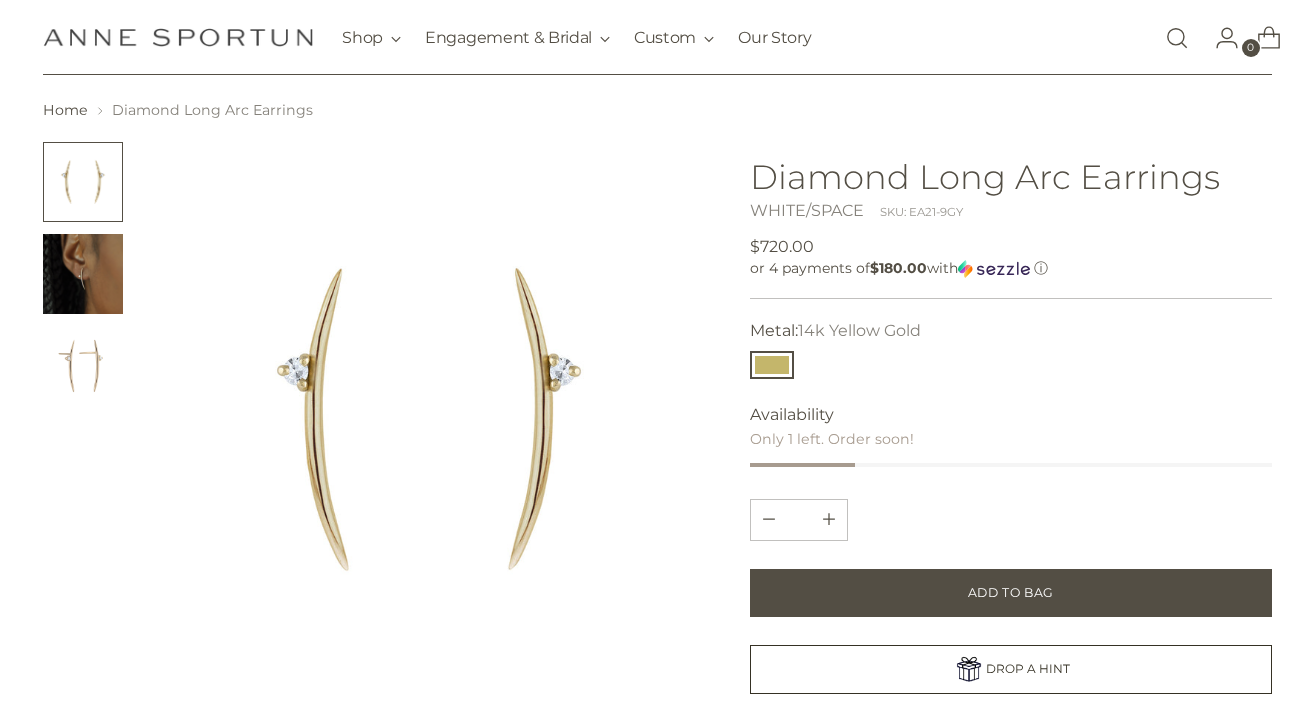 click at bounding box center [83, 274] 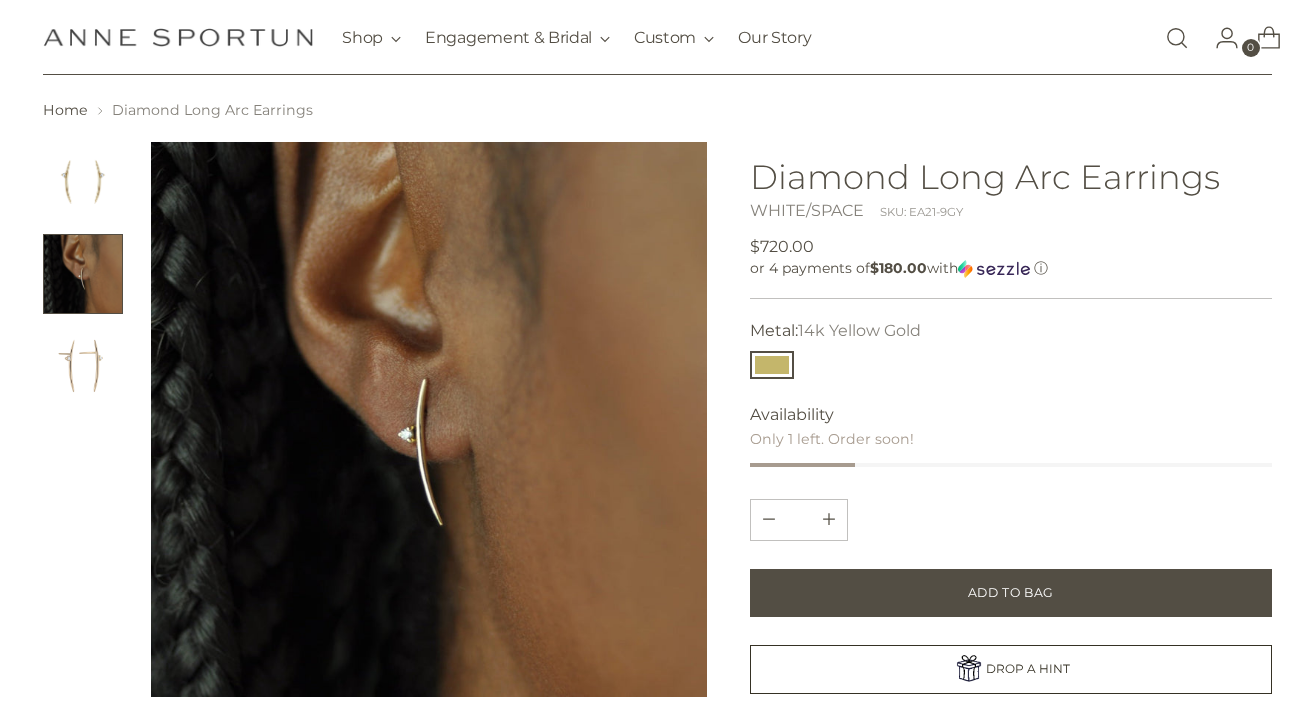 click at bounding box center [83, 366] 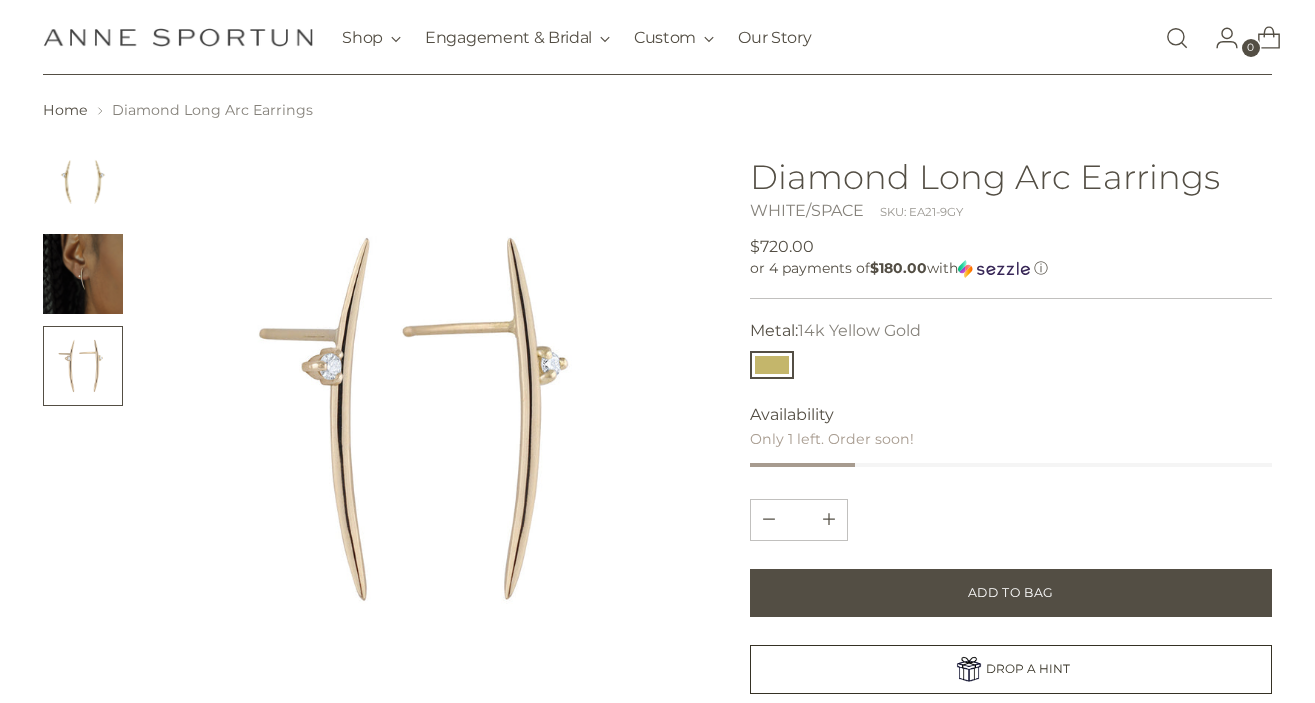 click at bounding box center [83, 274] 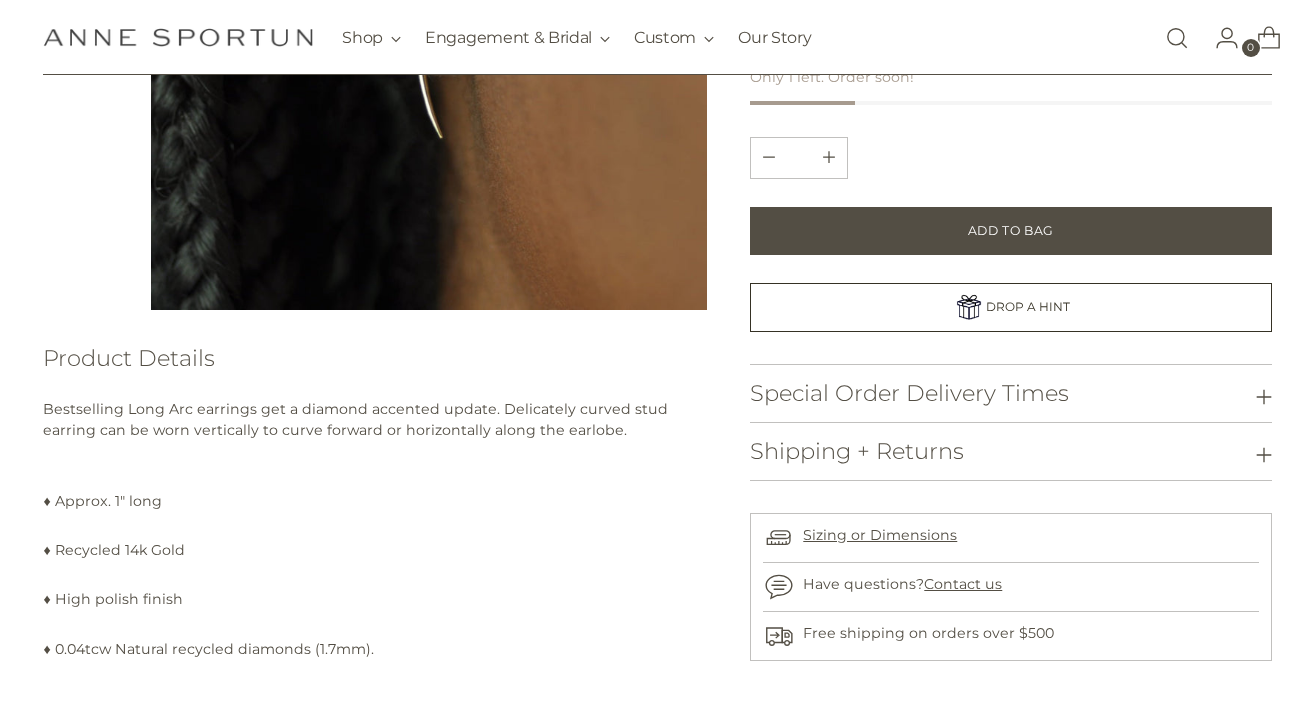scroll, scrollTop: 443, scrollLeft: 0, axis: vertical 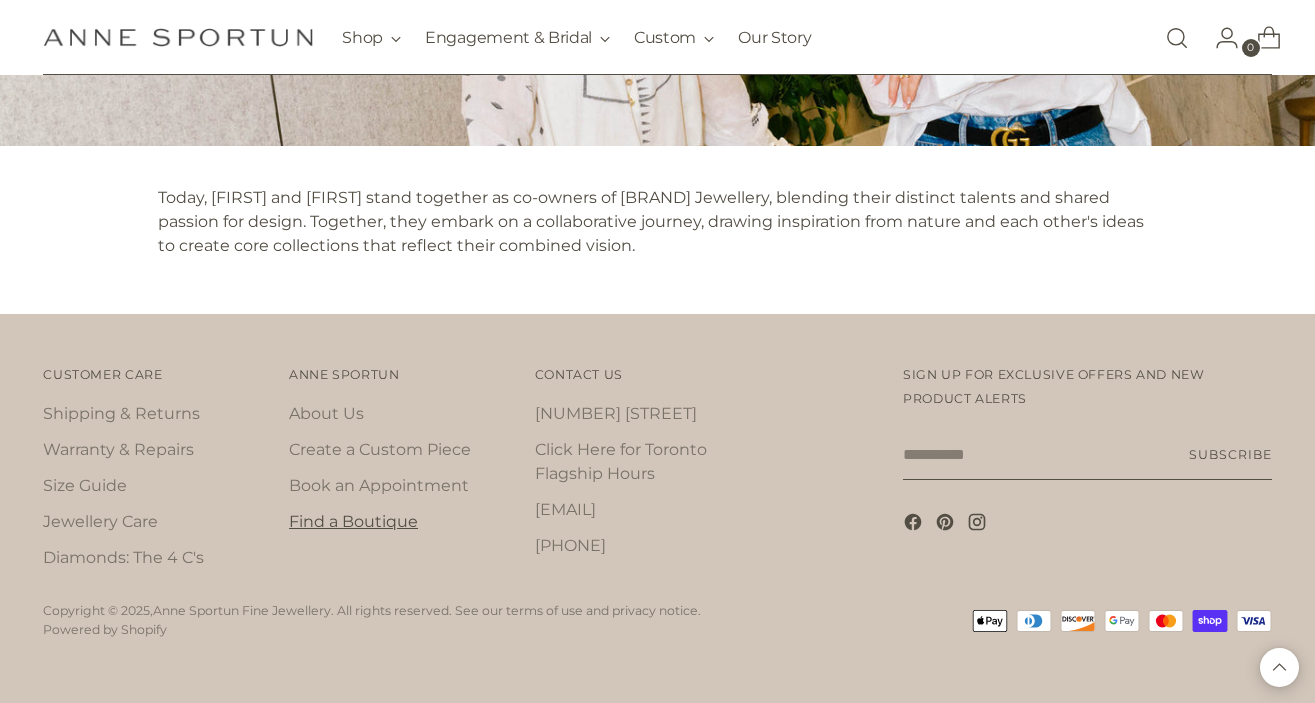 click on "Find a Boutique" at bounding box center (353, 521) 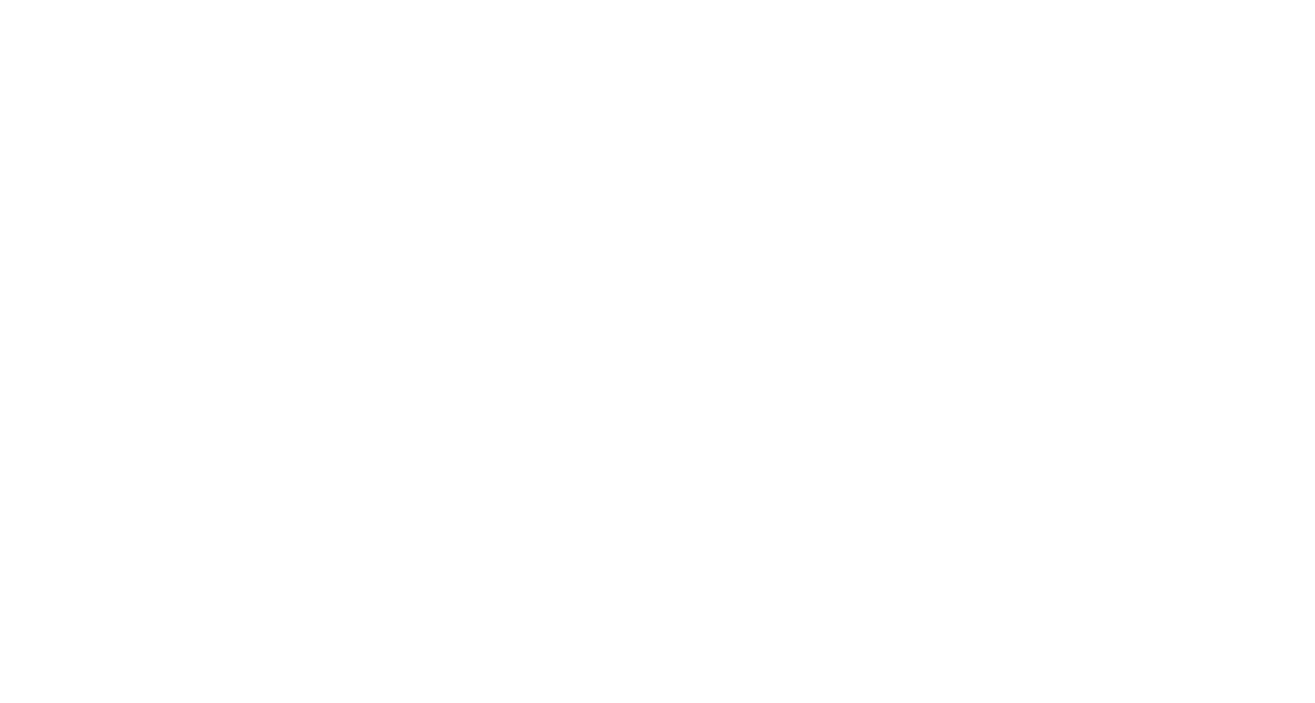 scroll, scrollTop: 0, scrollLeft: 0, axis: both 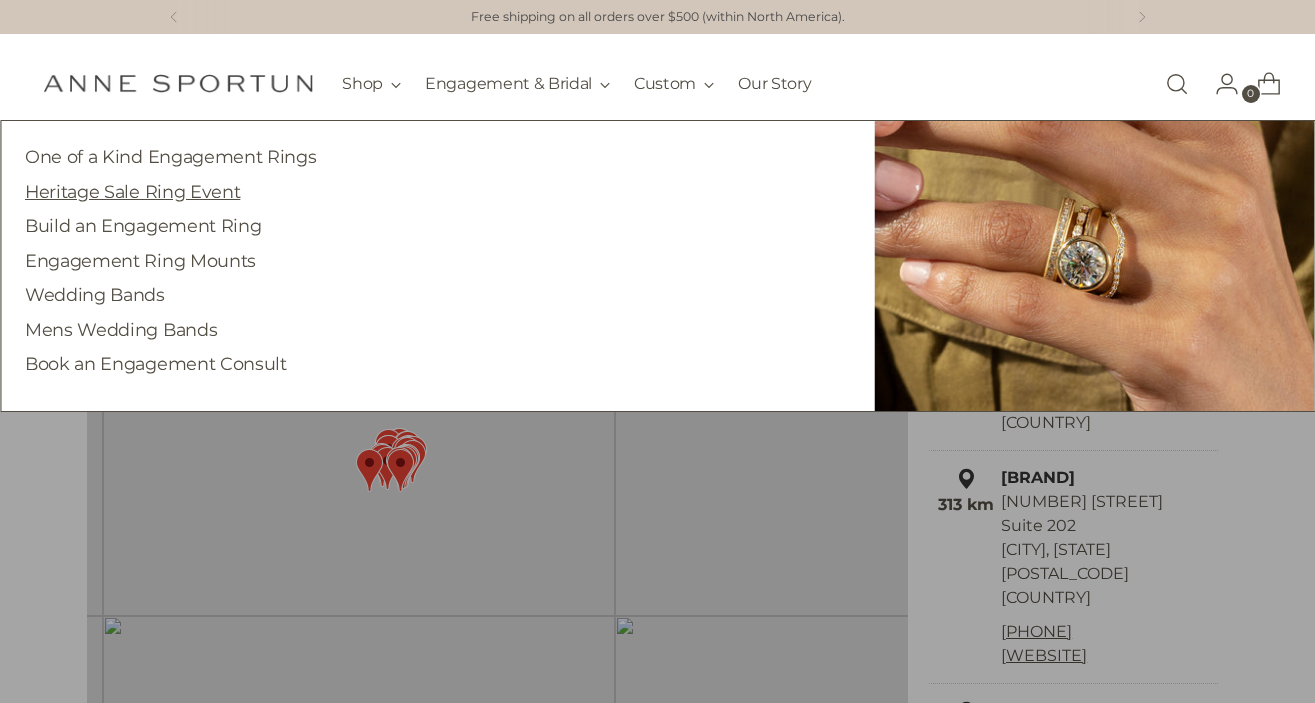 click on "Heritage Sale Ring Event" at bounding box center (132, 191) 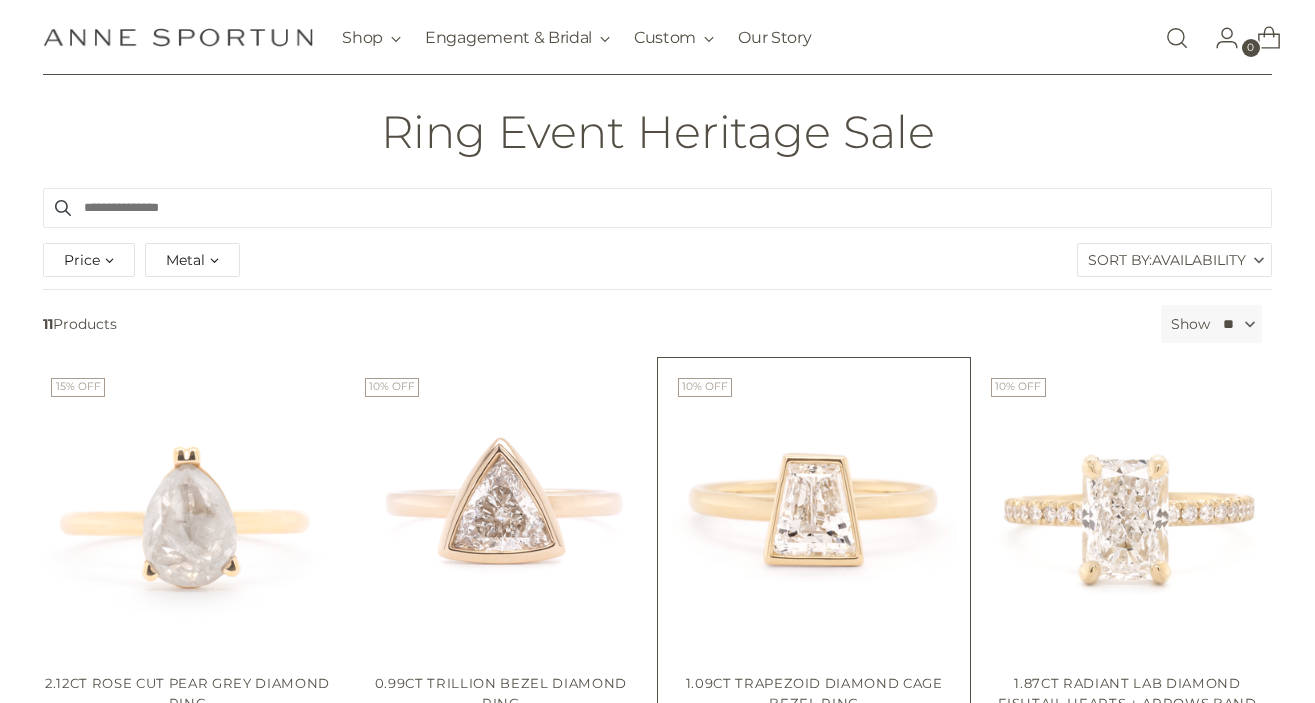 scroll, scrollTop: 0, scrollLeft: 0, axis: both 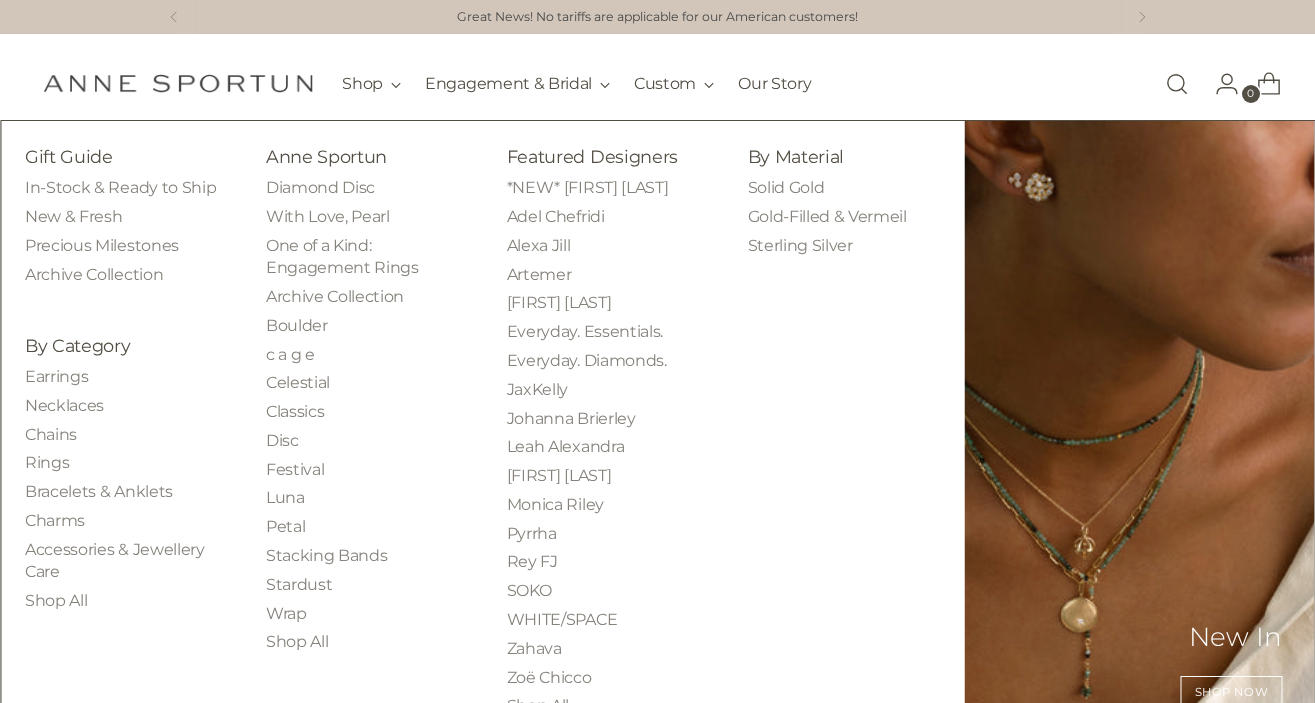 click on "Featured Designers
*NEW* [FIRST] [LAST]
[FIRST] [LAST]
[FIRST] [LAST]
[BRAND]
[FIRST] [LAST]
Everyday. Essentials.
Everyday. Diamonds.
[BRAND]
[FIRST] [LAST]
[FIRST] [LAST]
[FIRST] [LAST]
[FIRST] [LAST]
Pyrrha Rey FJ" at bounding box center [603, 431] 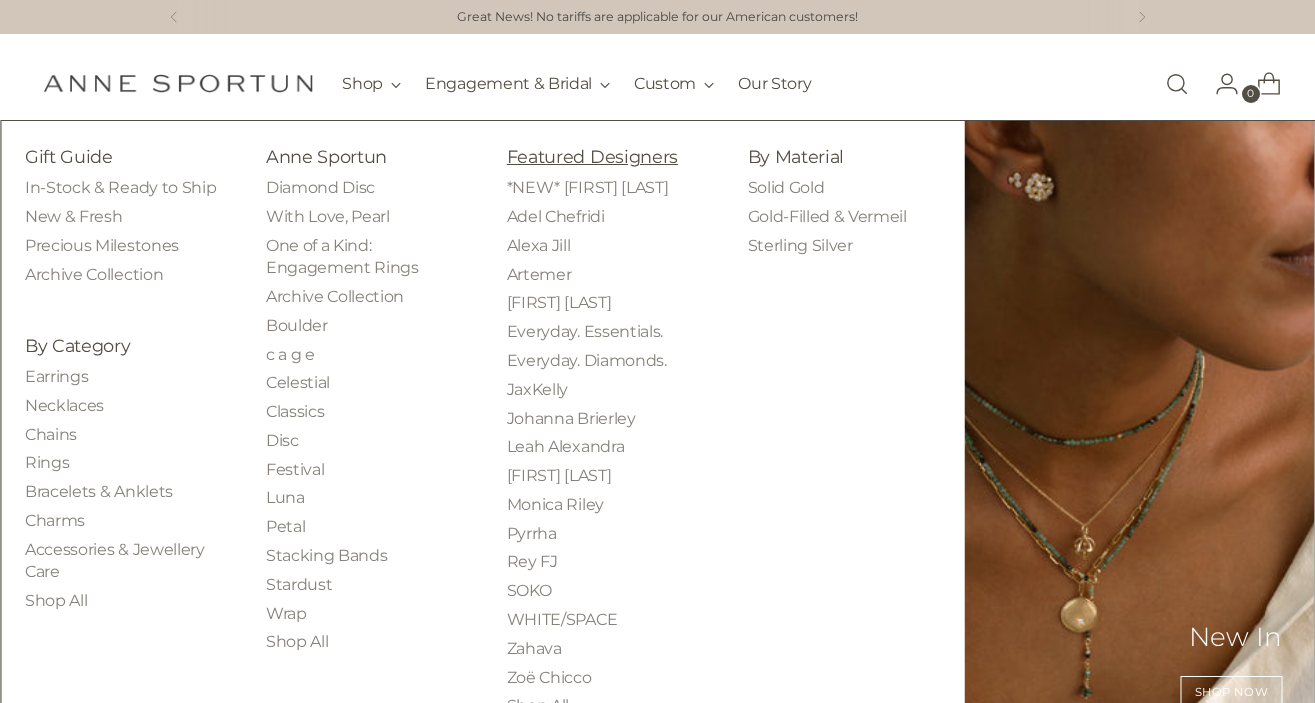 click on "Featured Designers" at bounding box center (592, 156) 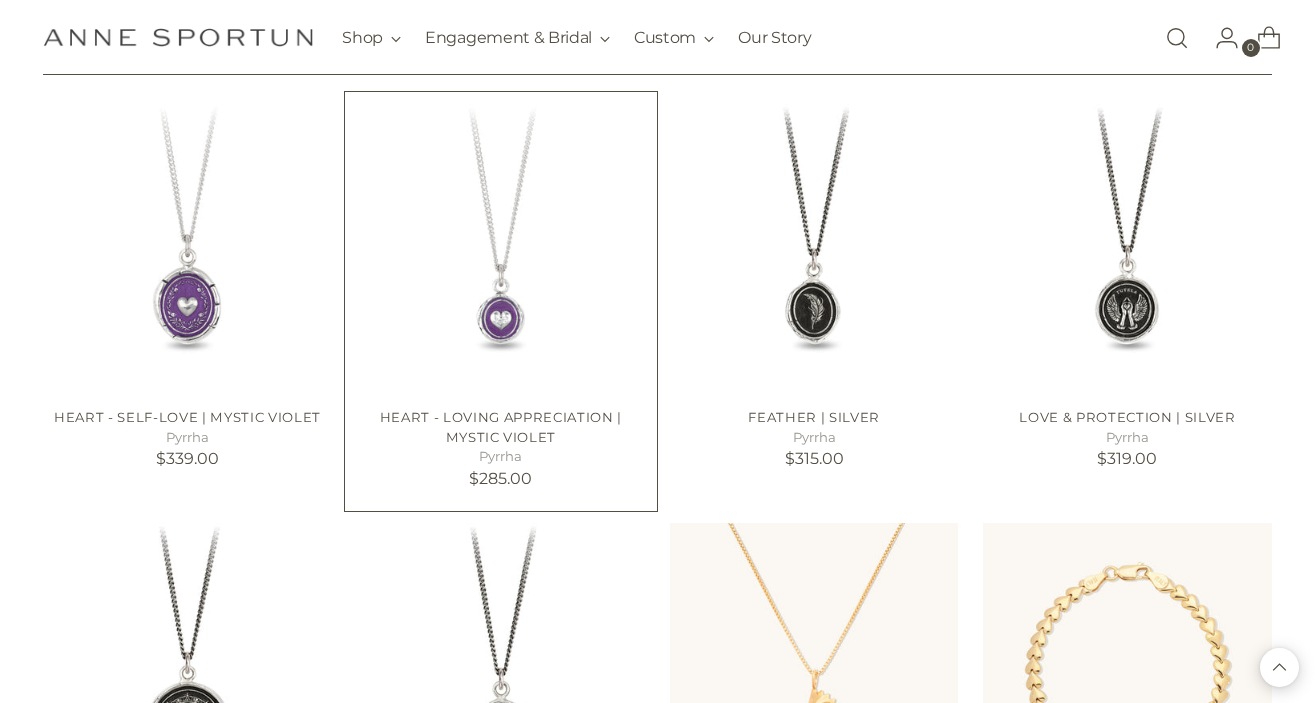scroll, scrollTop: 1641, scrollLeft: 0, axis: vertical 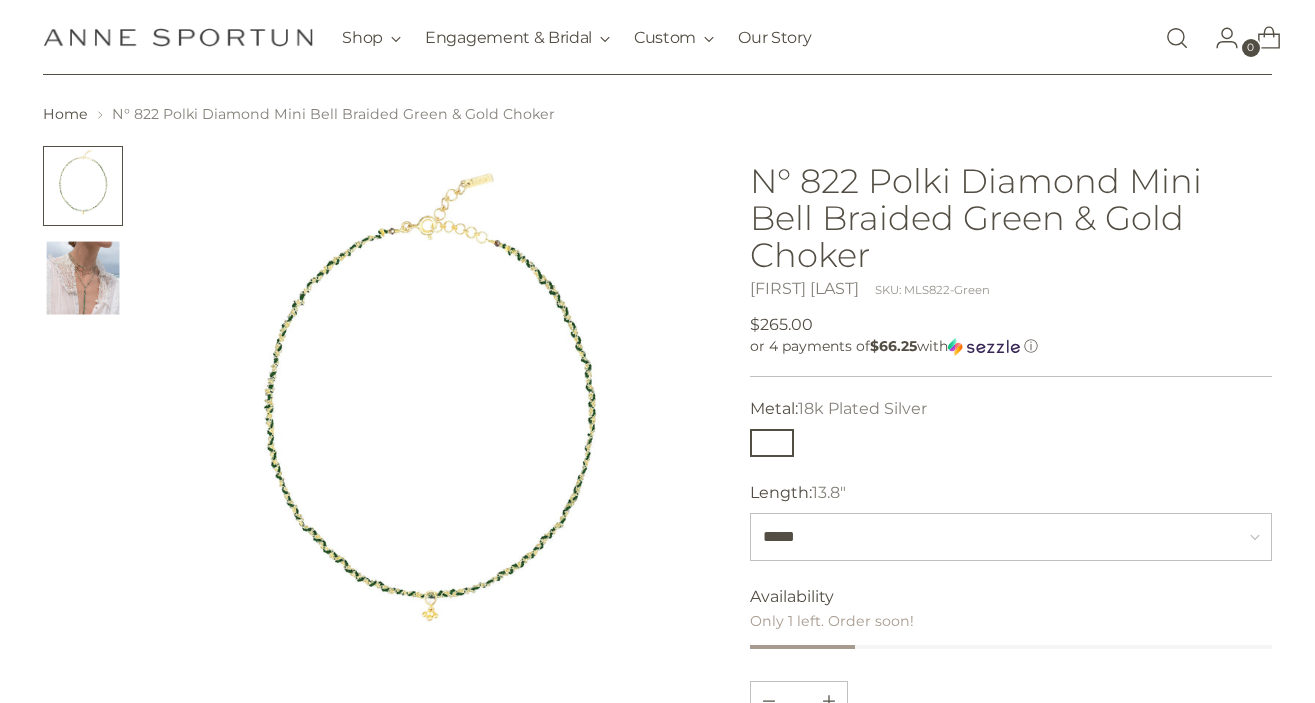 click at bounding box center (83, 278) 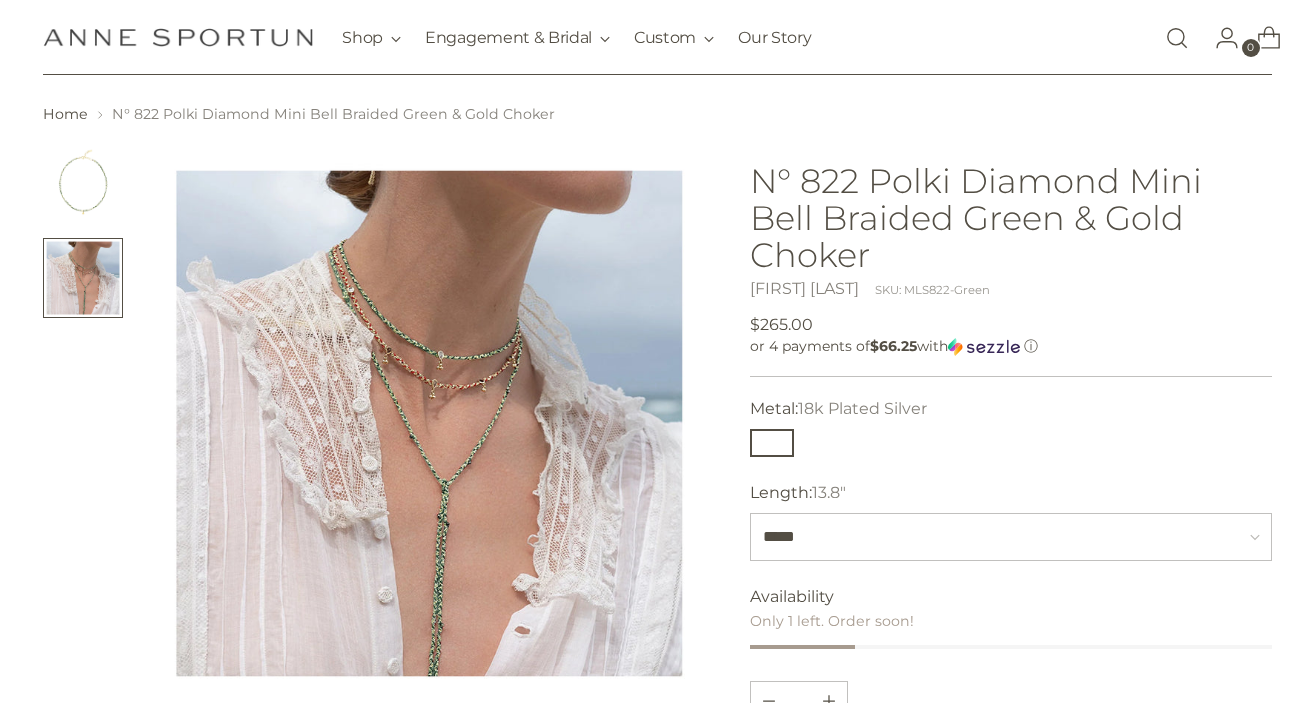 click at bounding box center (83, 186) 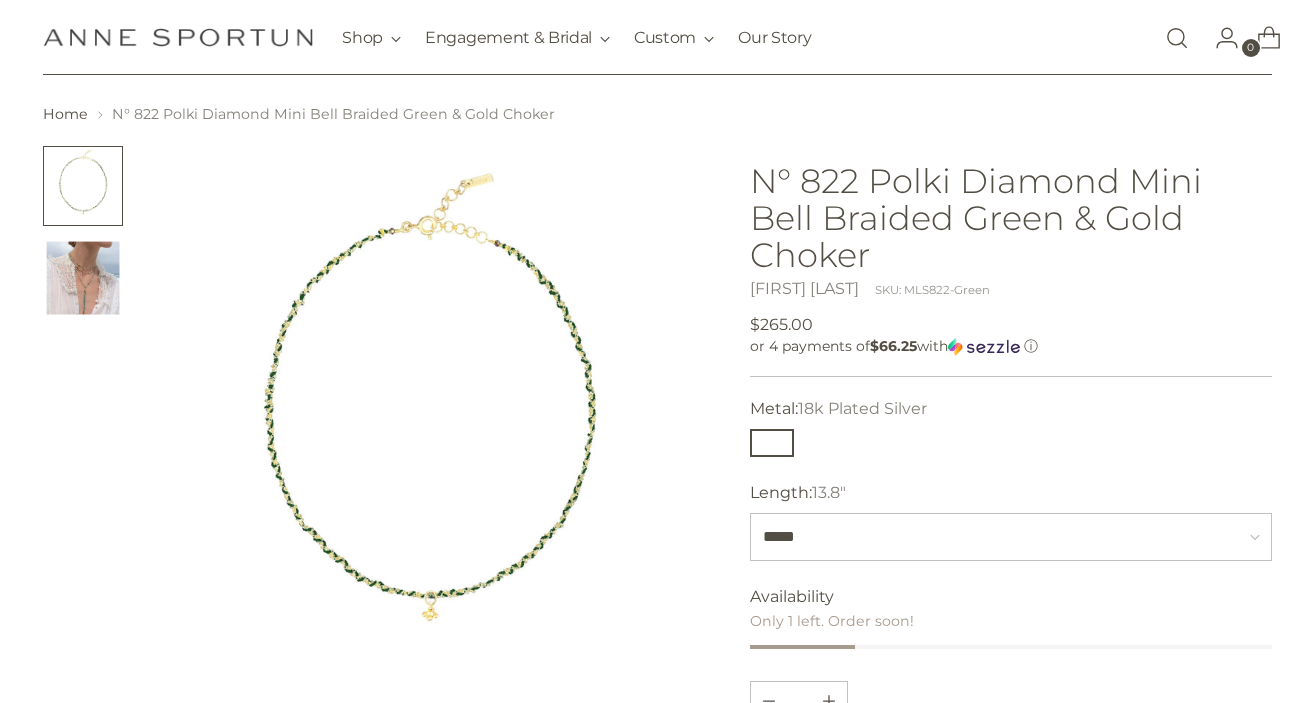 click at bounding box center [429, 424] 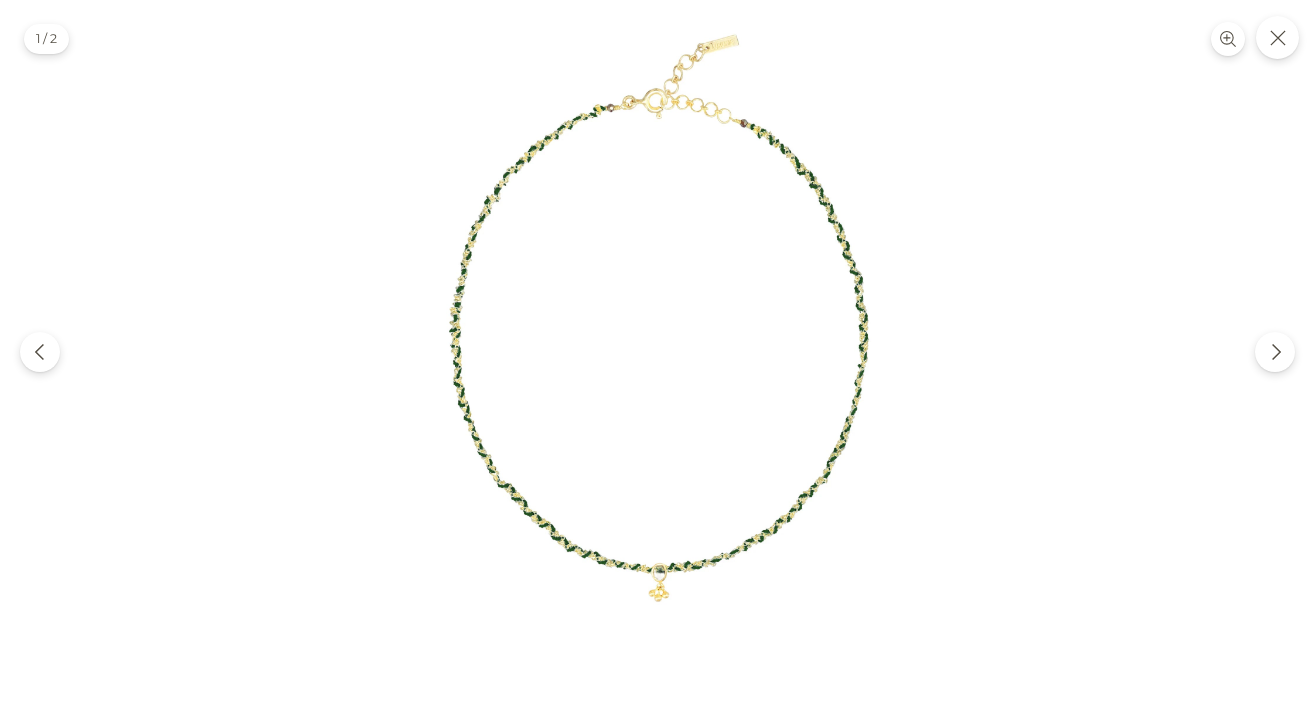 click at bounding box center [657, 351] 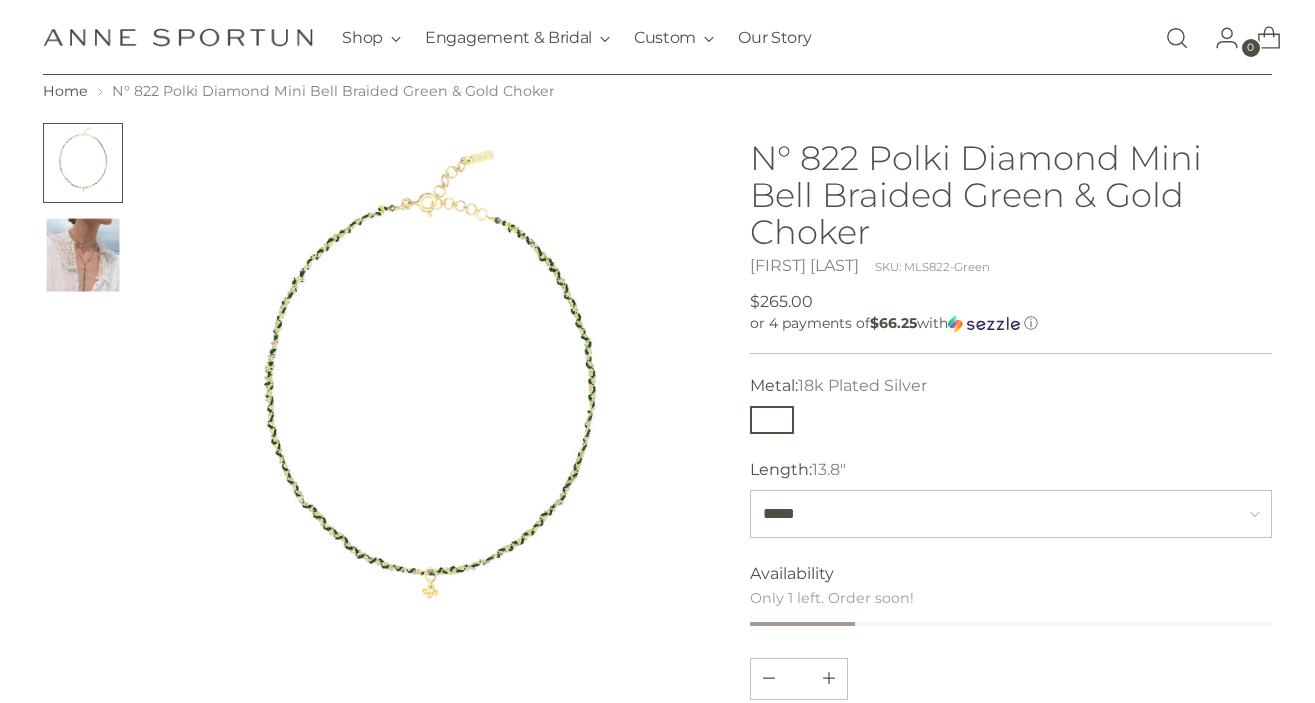 scroll, scrollTop: 76, scrollLeft: 0, axis: vertical 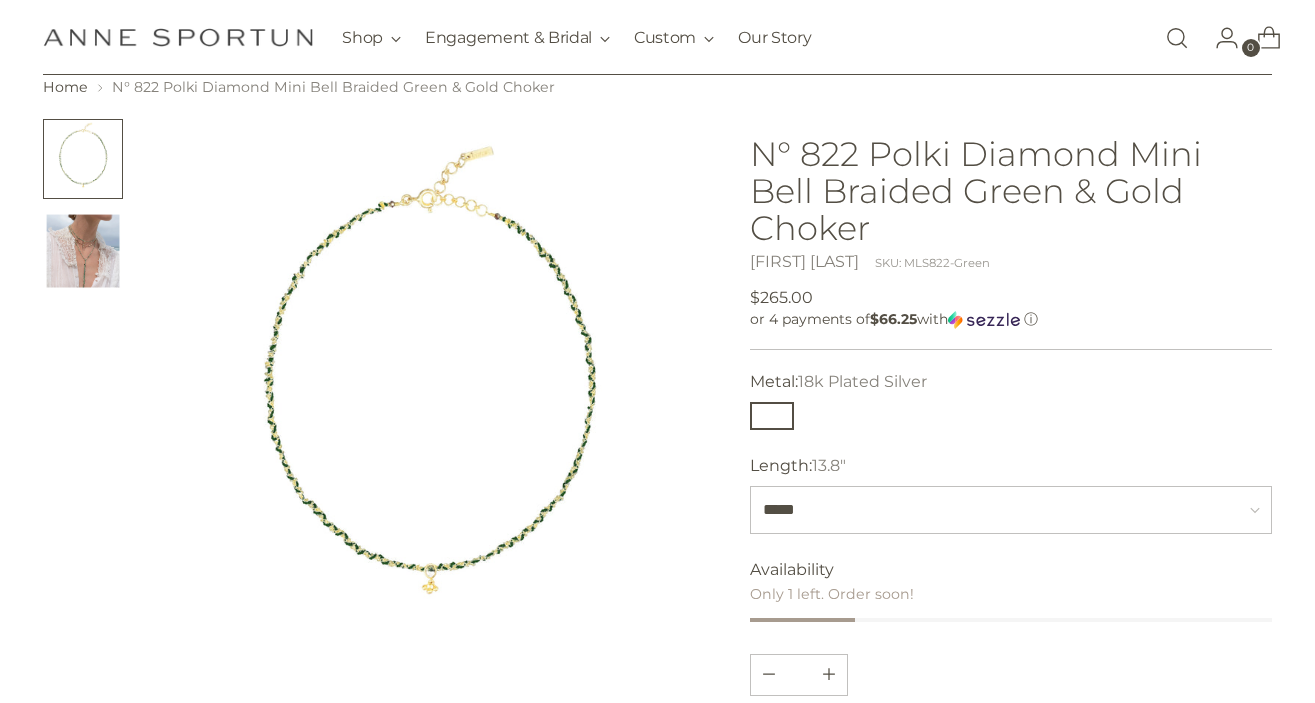 click at bounding box center [429, 397] 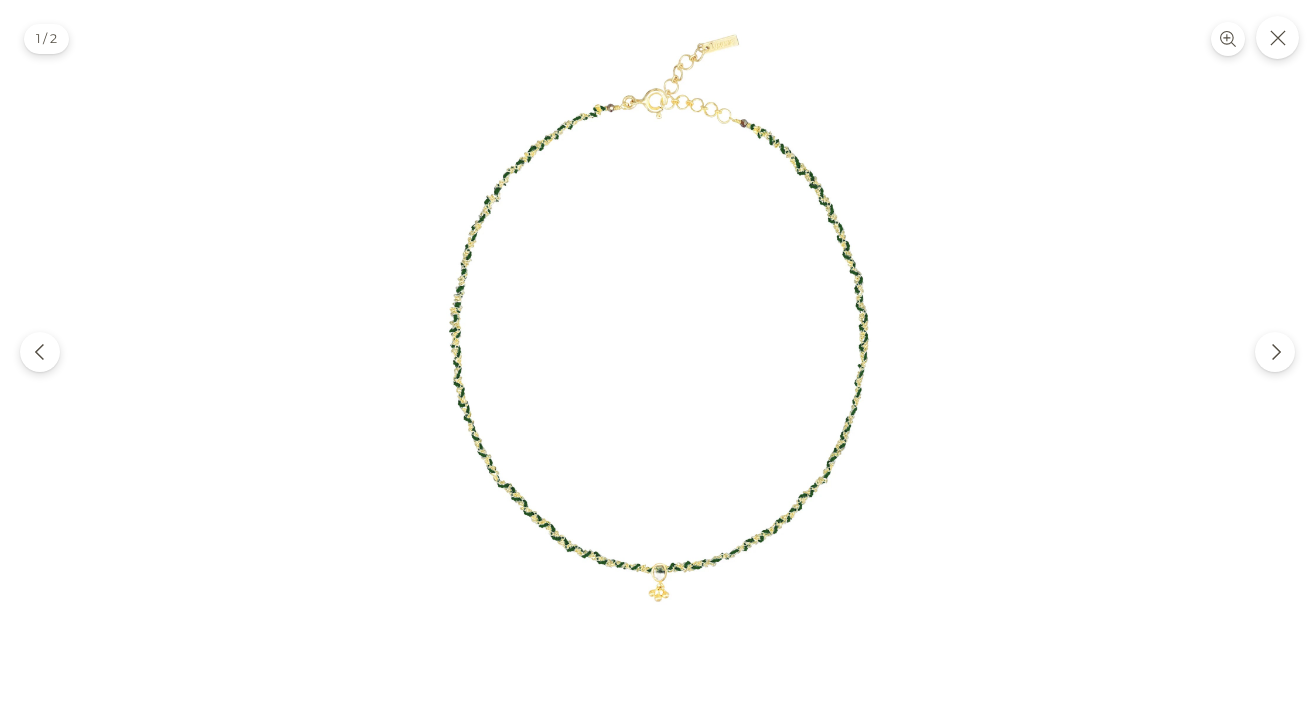 click at bounding box center (657, 351) 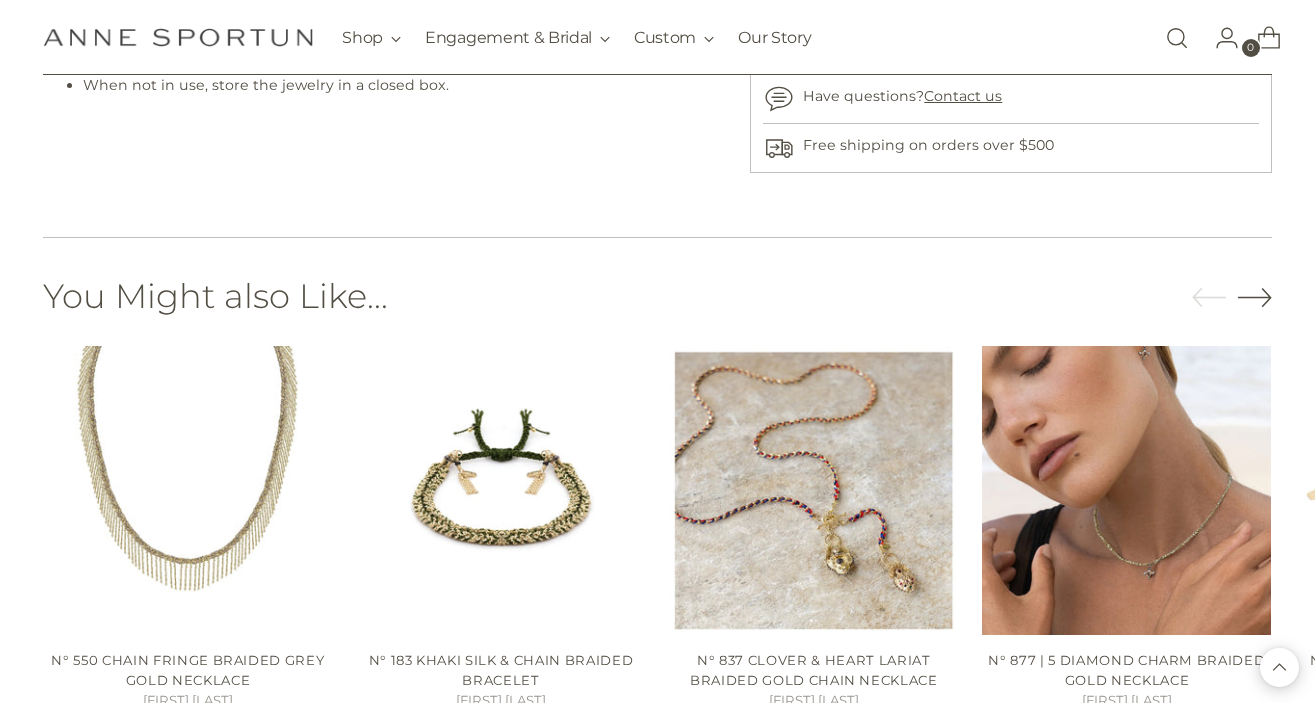 scroll, scrollTop: 1199, scrollLeft: 0, axis: vertical 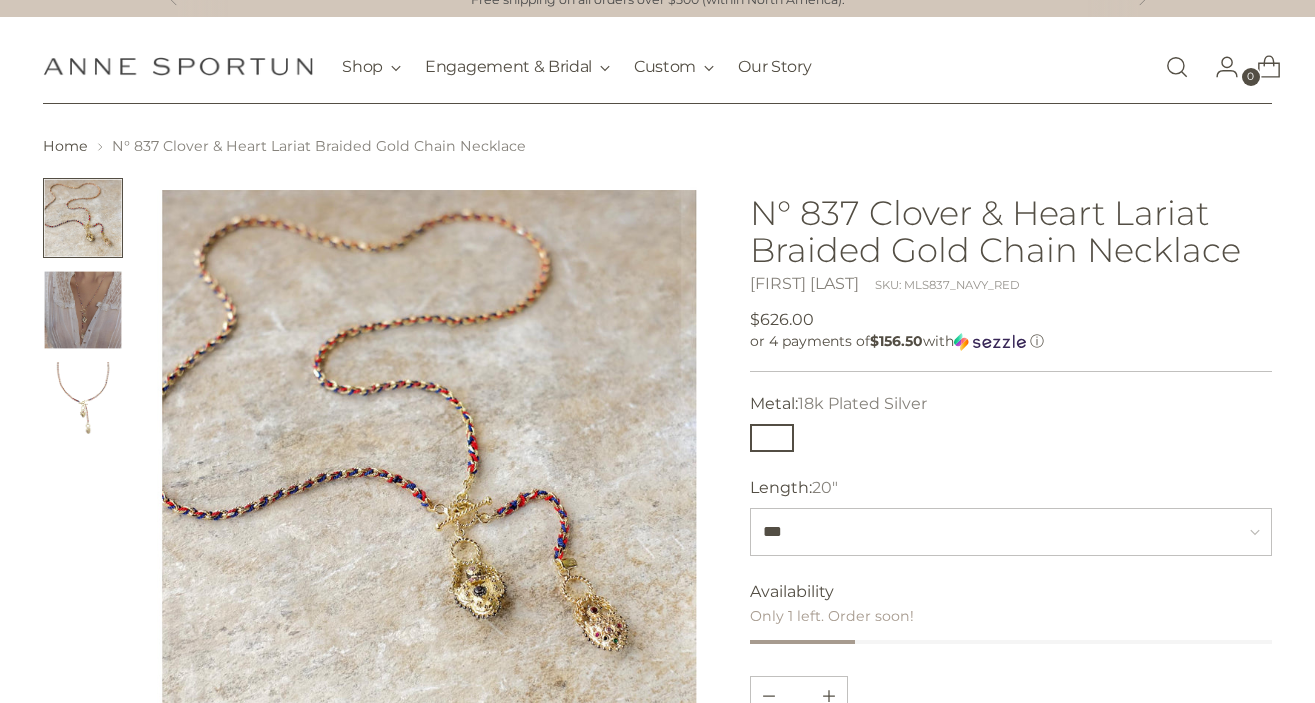 click at bounding box center (83, 310) 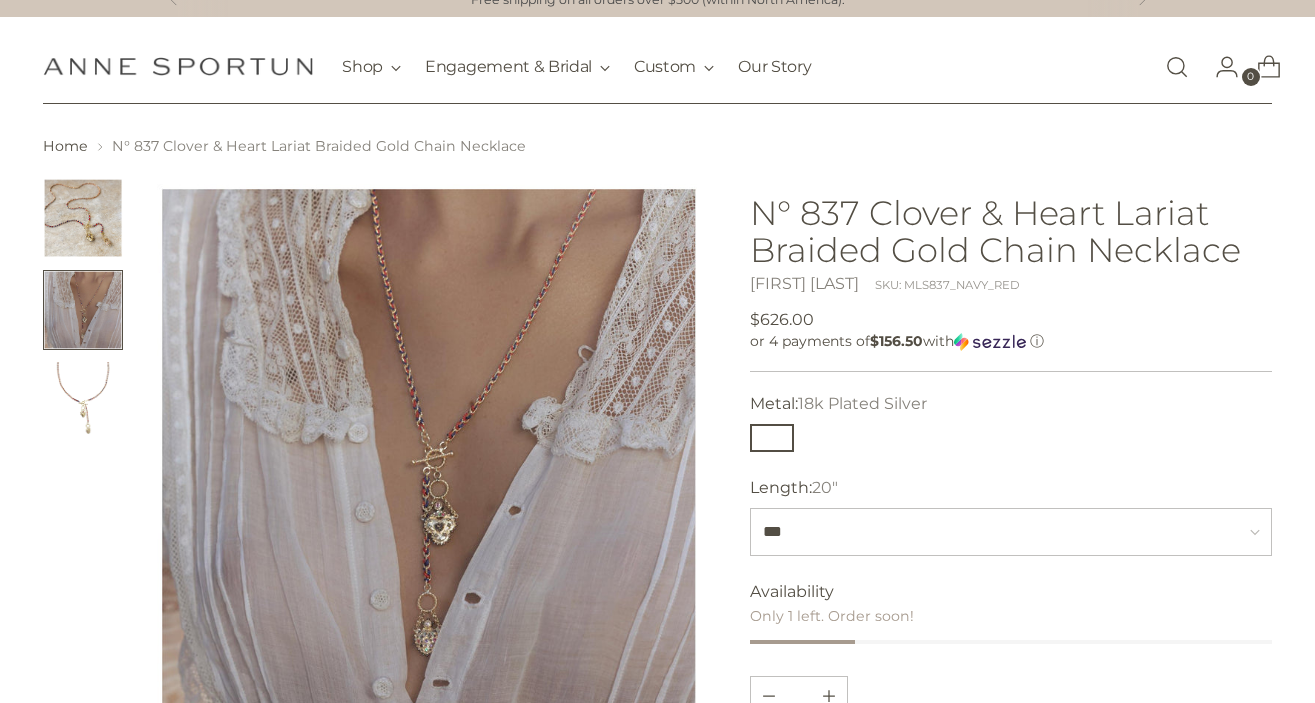 click at bounding box center [83, 402] 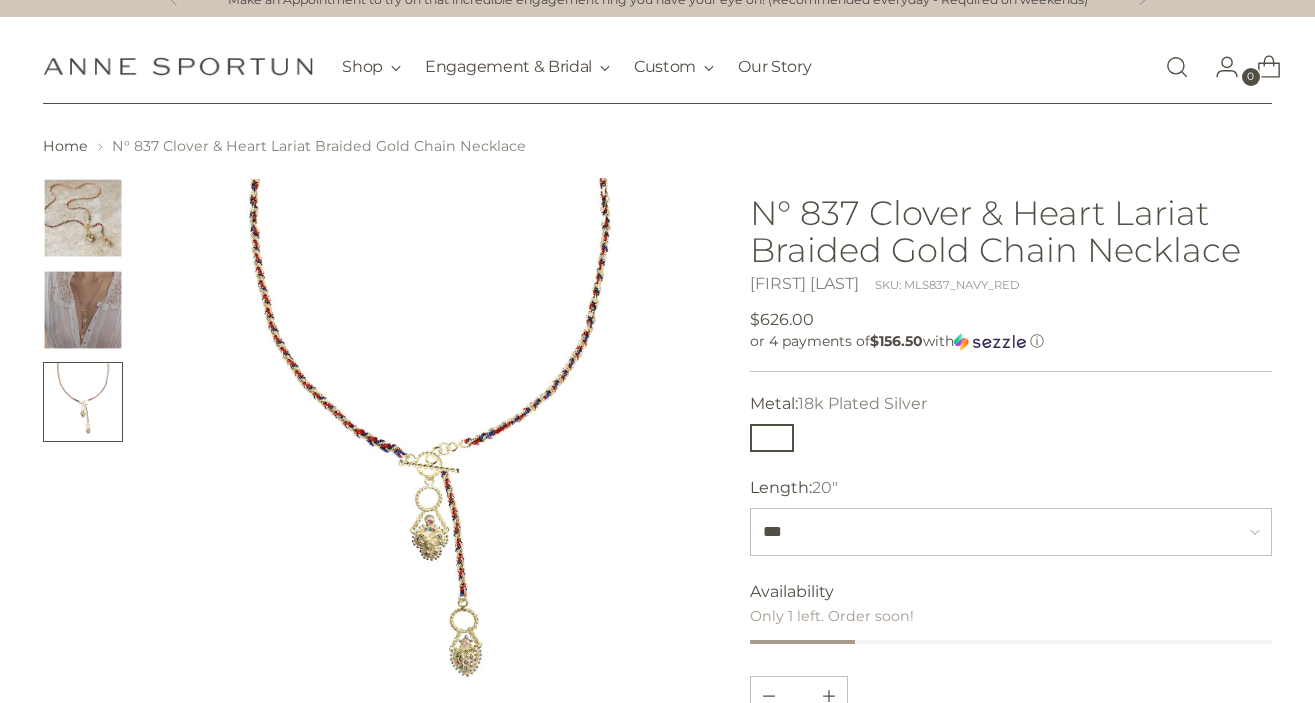 click at bounding box center (429, 456) 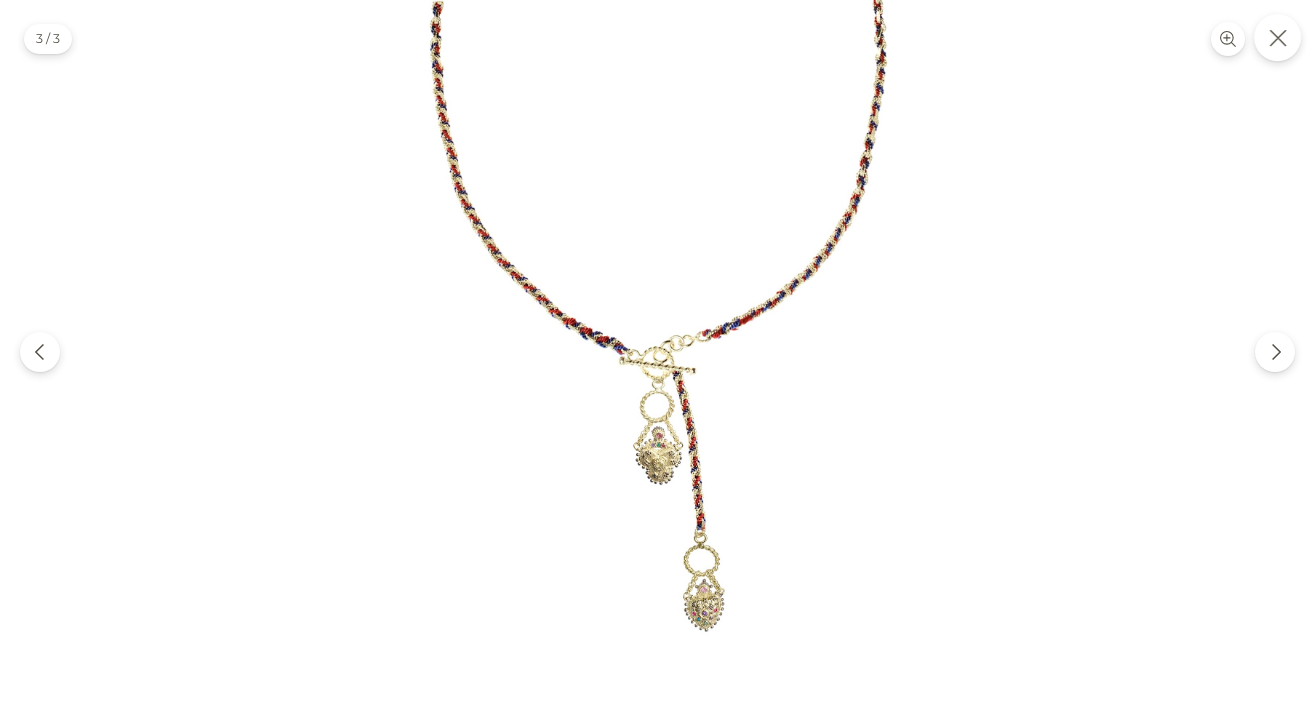 click 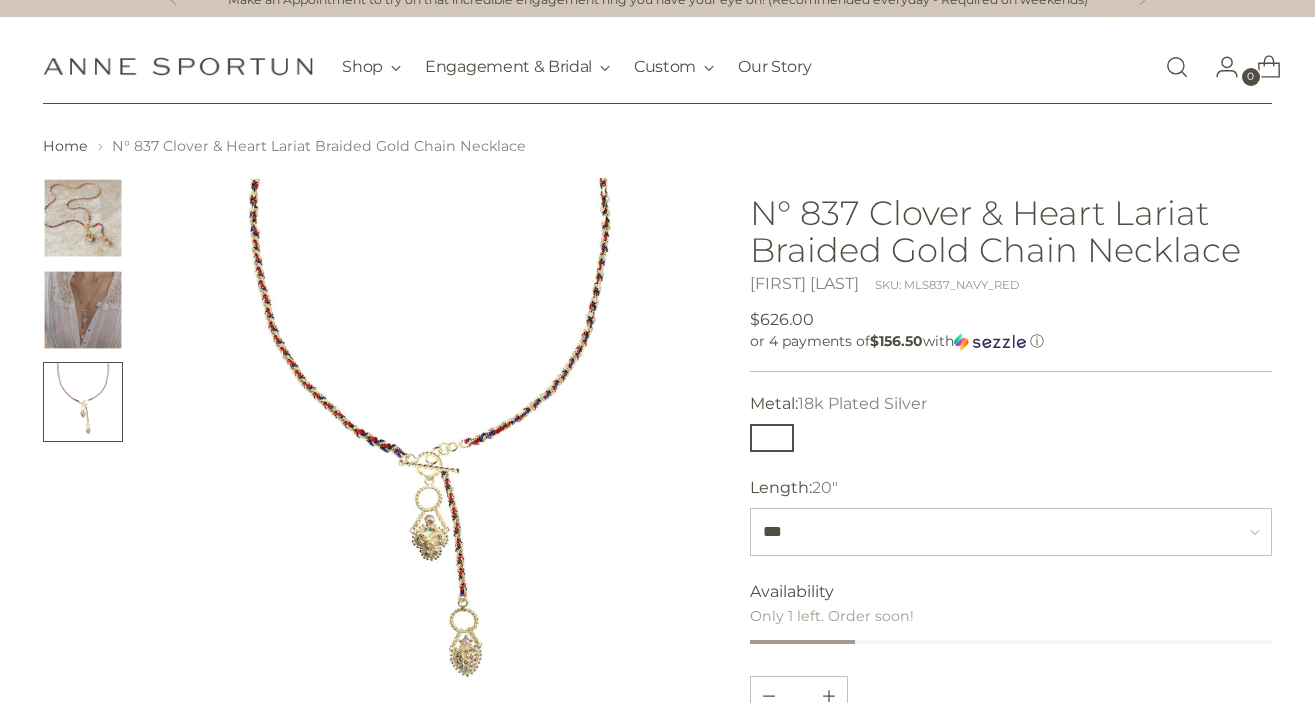 scroll, scrollTop: 0, scrollLeft: 0, axis: both 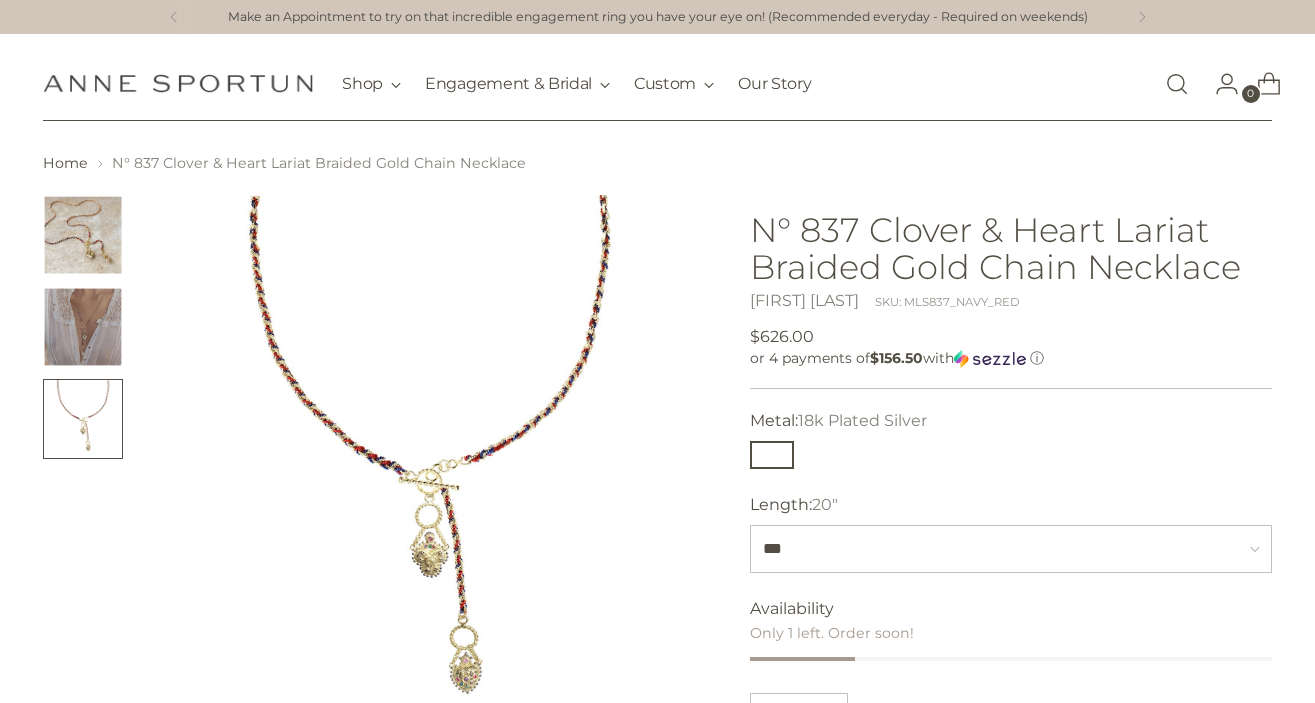 click at bounding box center (83, 235) 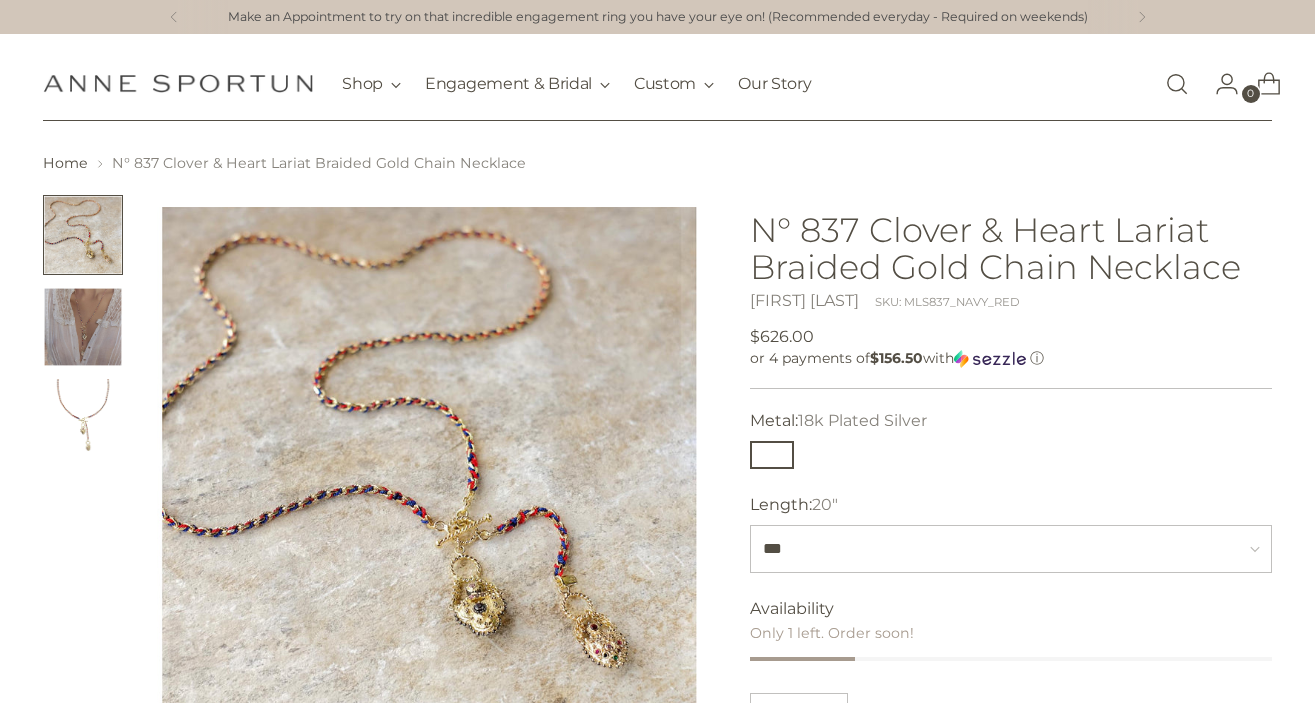 click at bounding box center [83, 327] 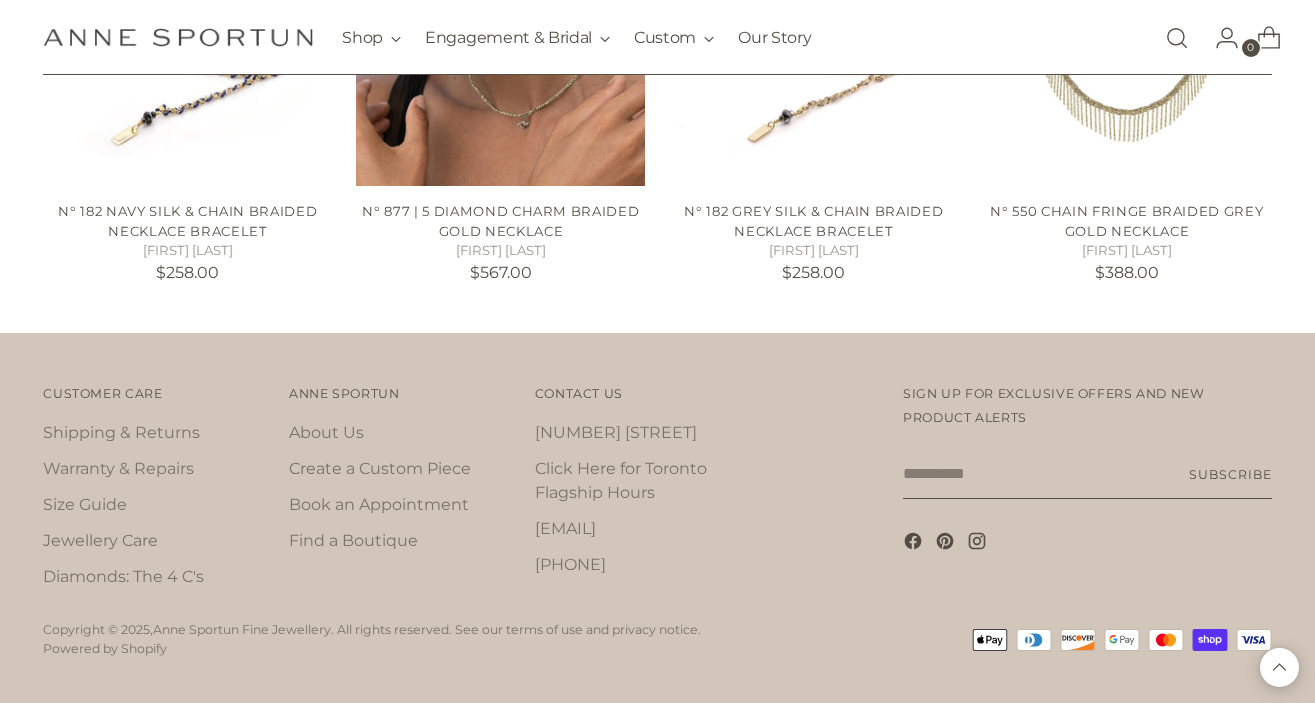 scroll, scrollTop: 1568, scrollLeft: 0, axis: vertical 